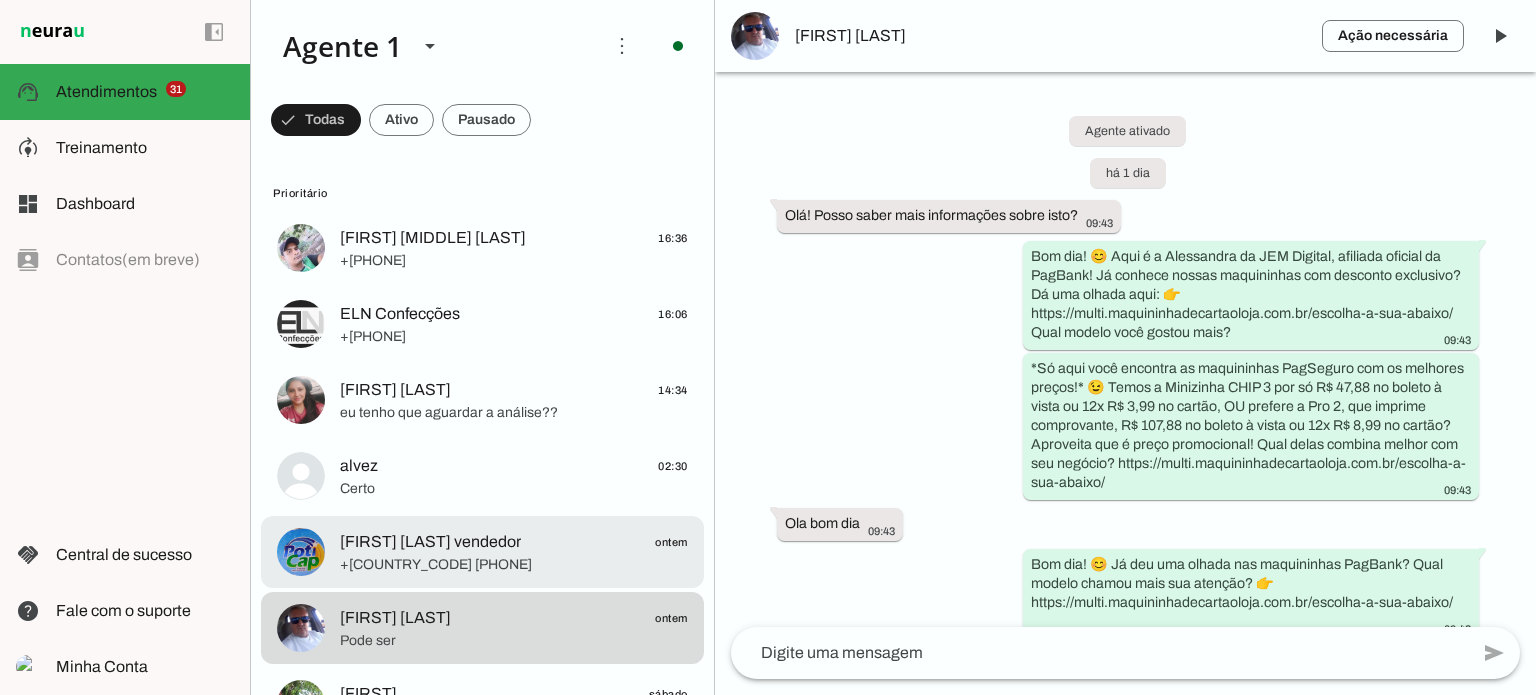 scroll, scrollTop: 0, scrollLeft: 0, axis: both 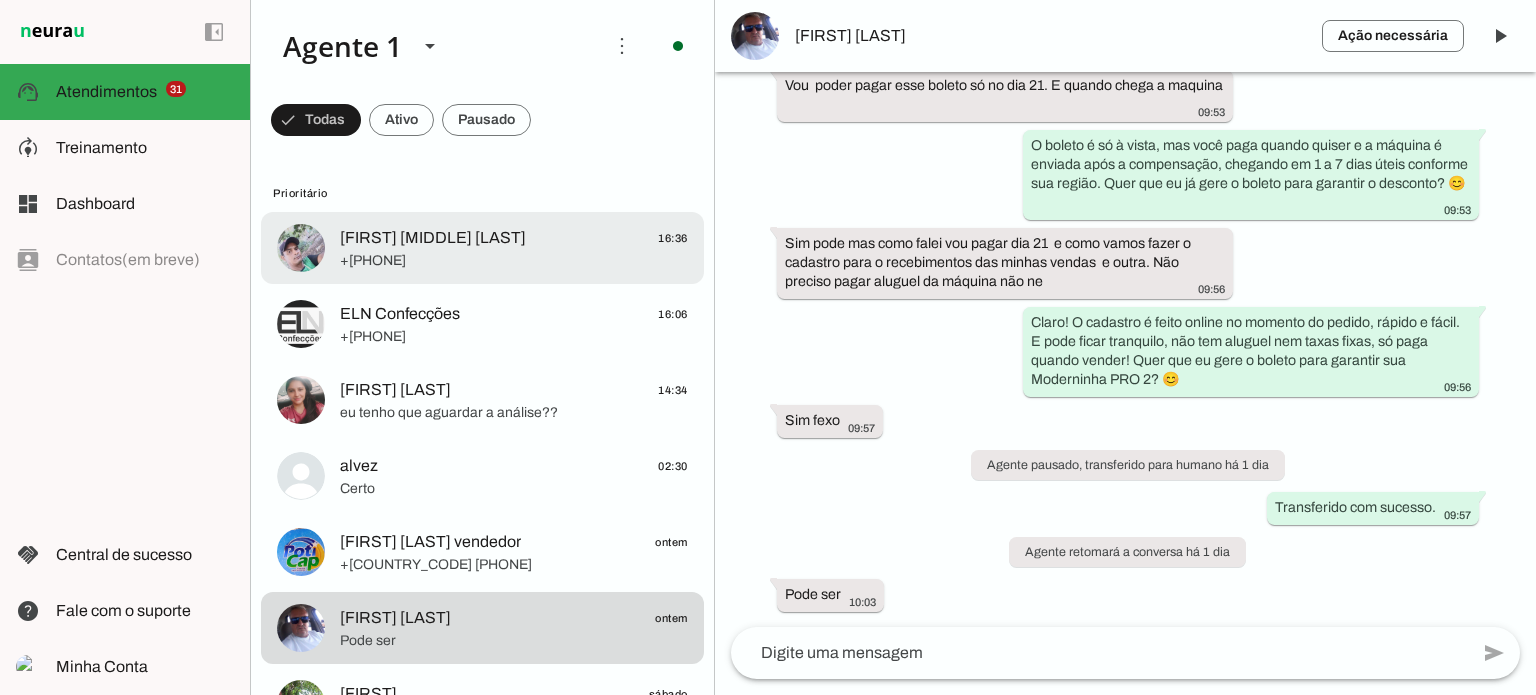 click on "Antônio João de souza
16:36" 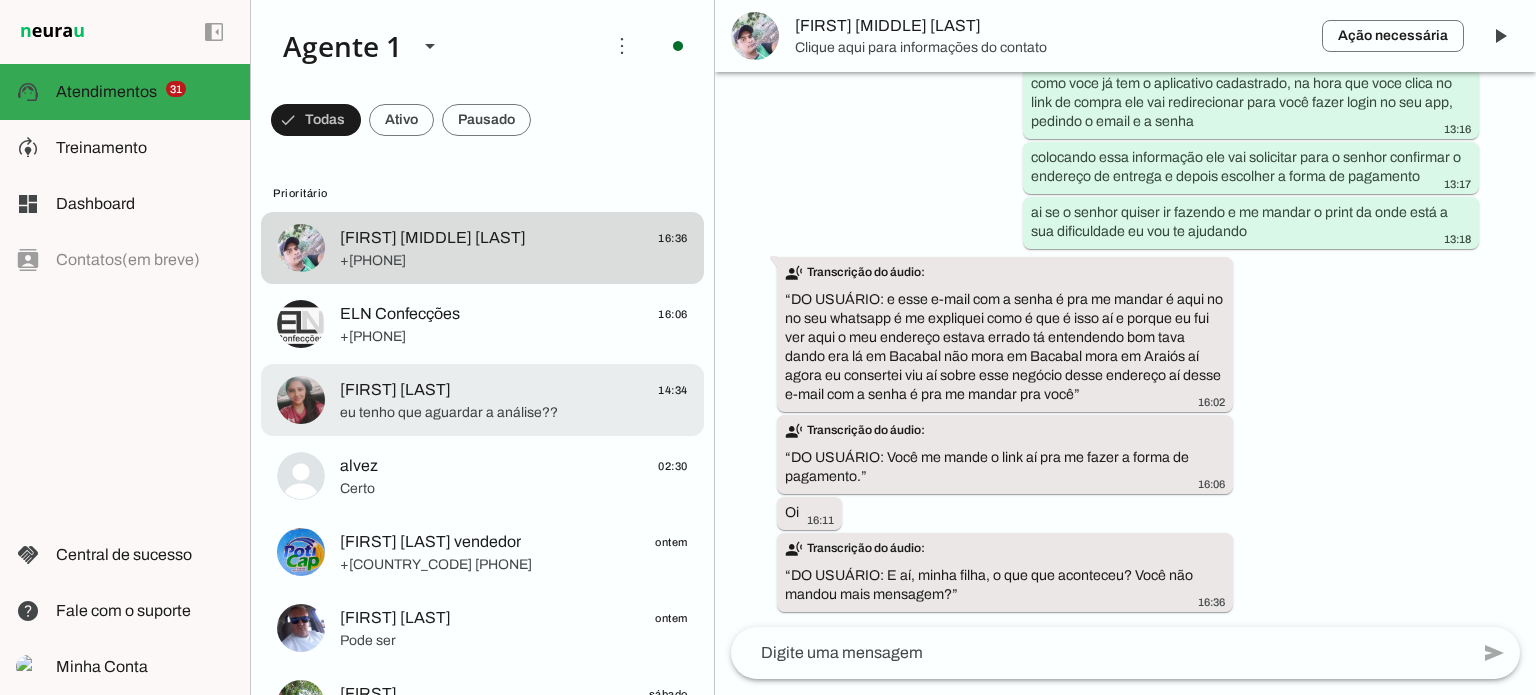 click on "Juliana Lopes
14:34
eu tenho que aguardar a análise??" at bounding box center [482, 248] 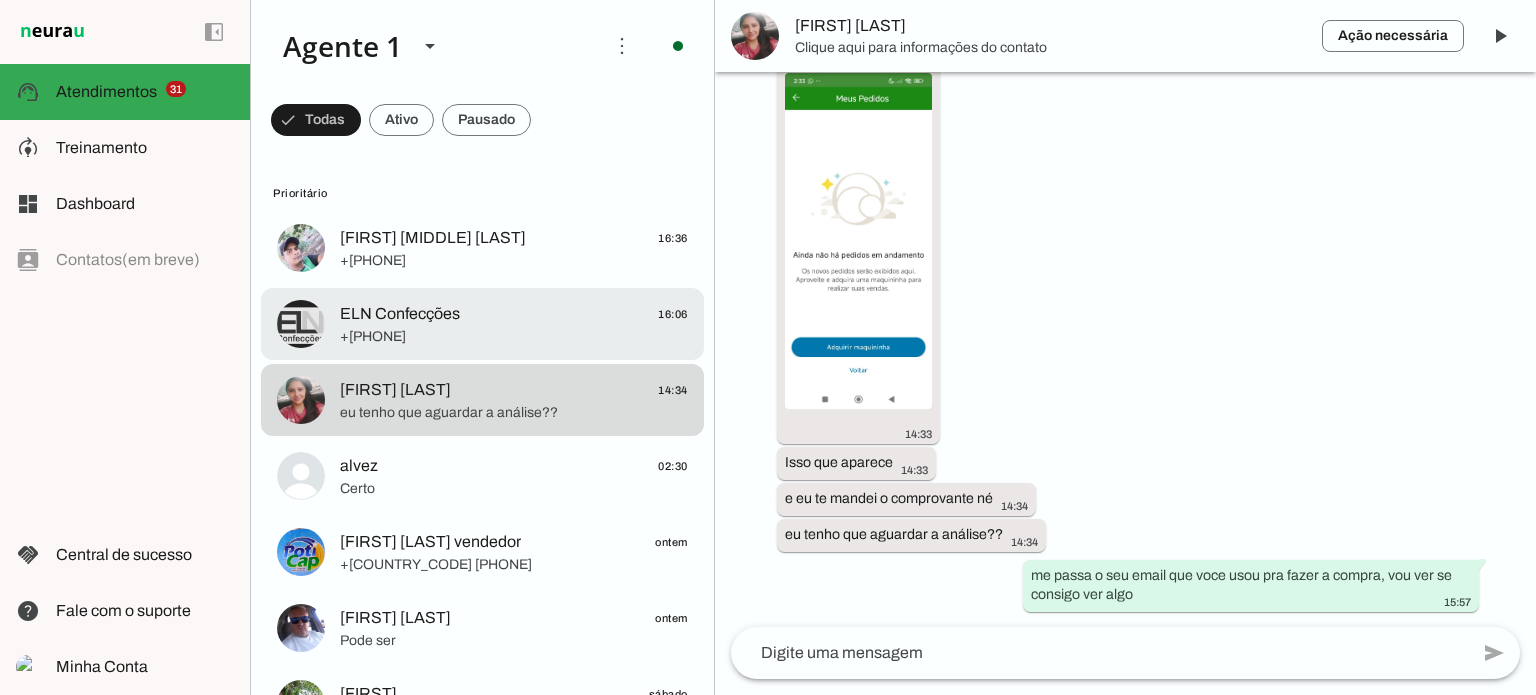 click on "ELN Confecções
16:06" 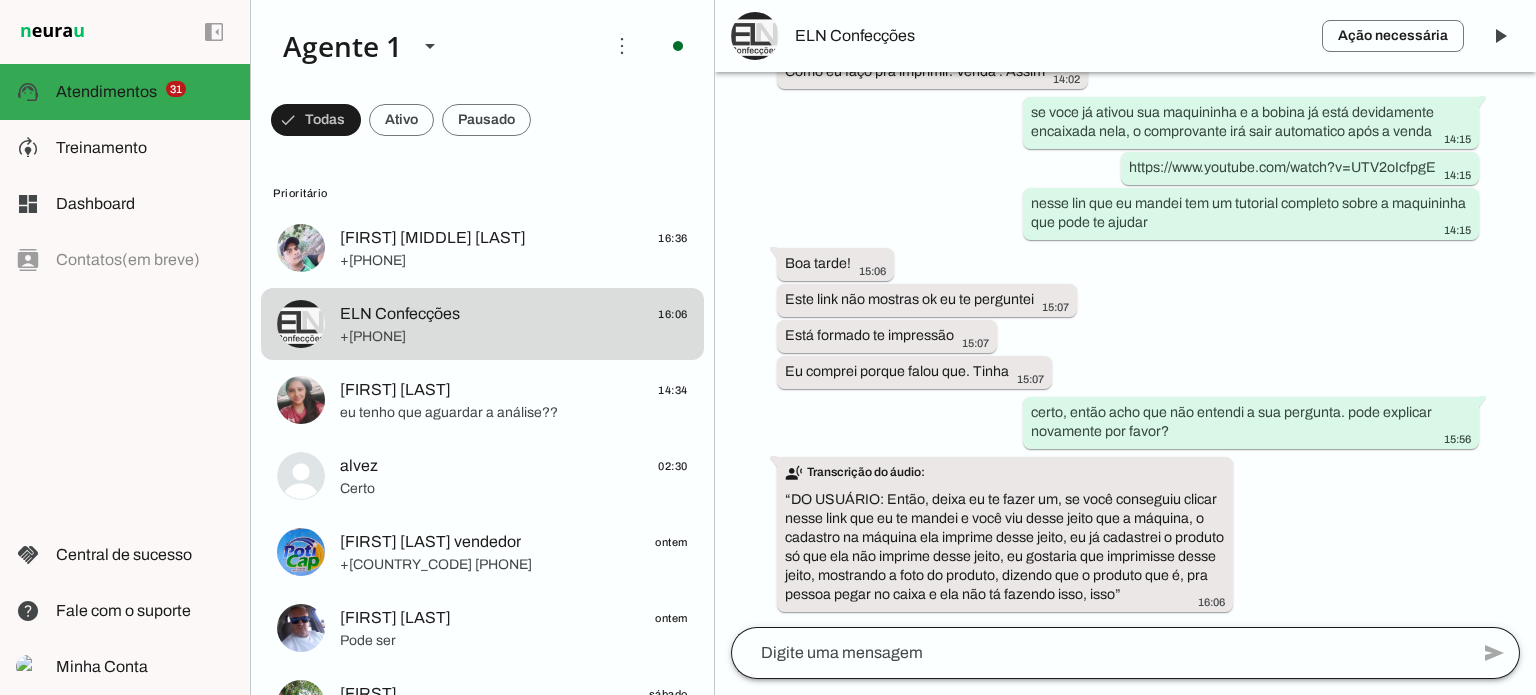 scroll, scrollTop: 0, scrollLeft: 0, axis: both 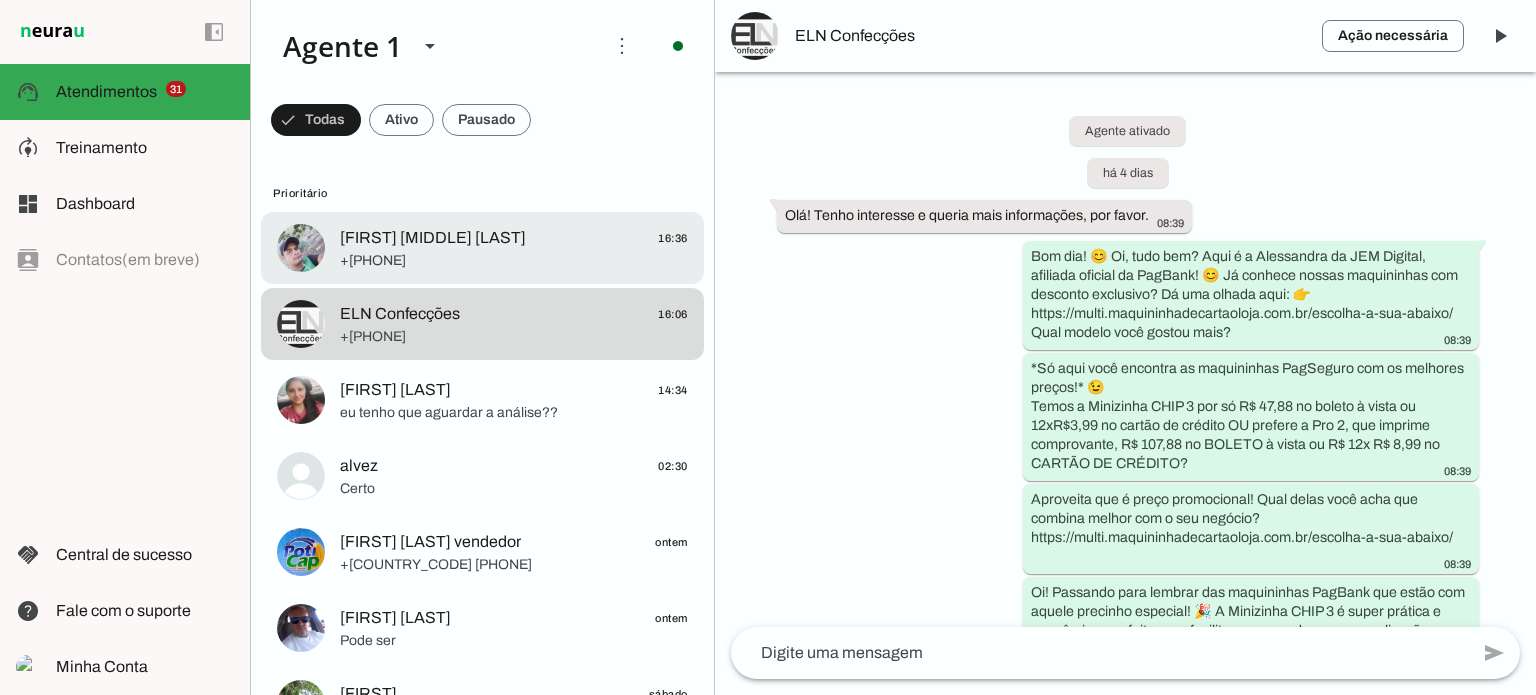 click on "[PHONE]" 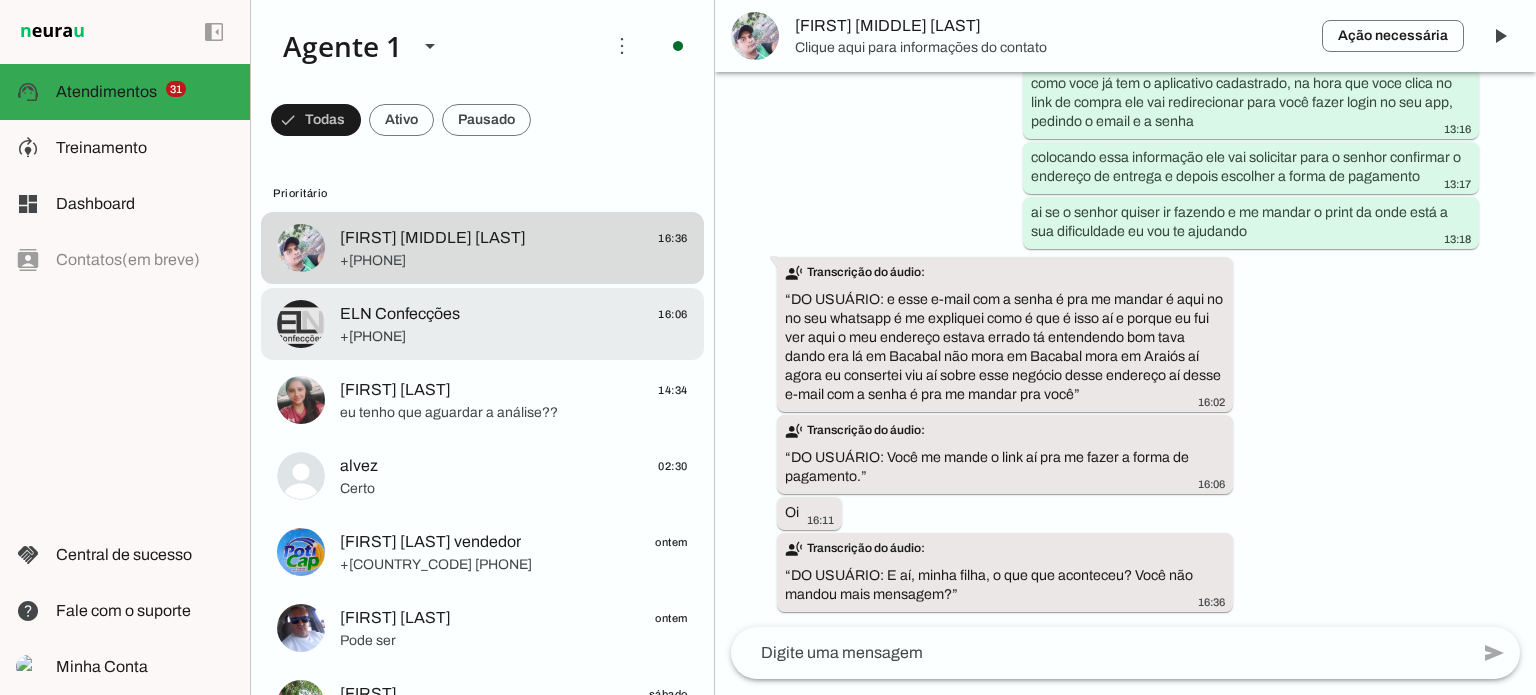 click on "+55 24 99879-6572" 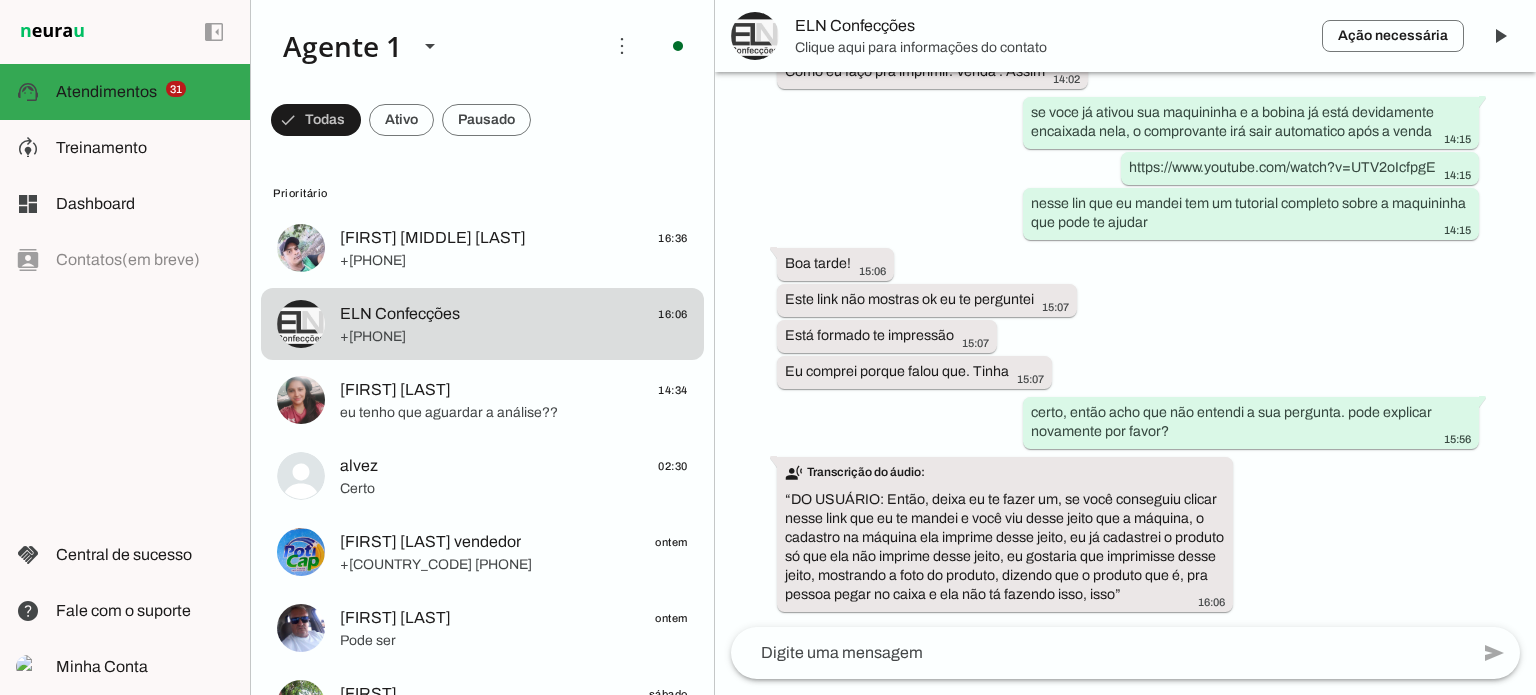 scroll, scrollTop: 5216, scrollLeft: 0, axis: vertical 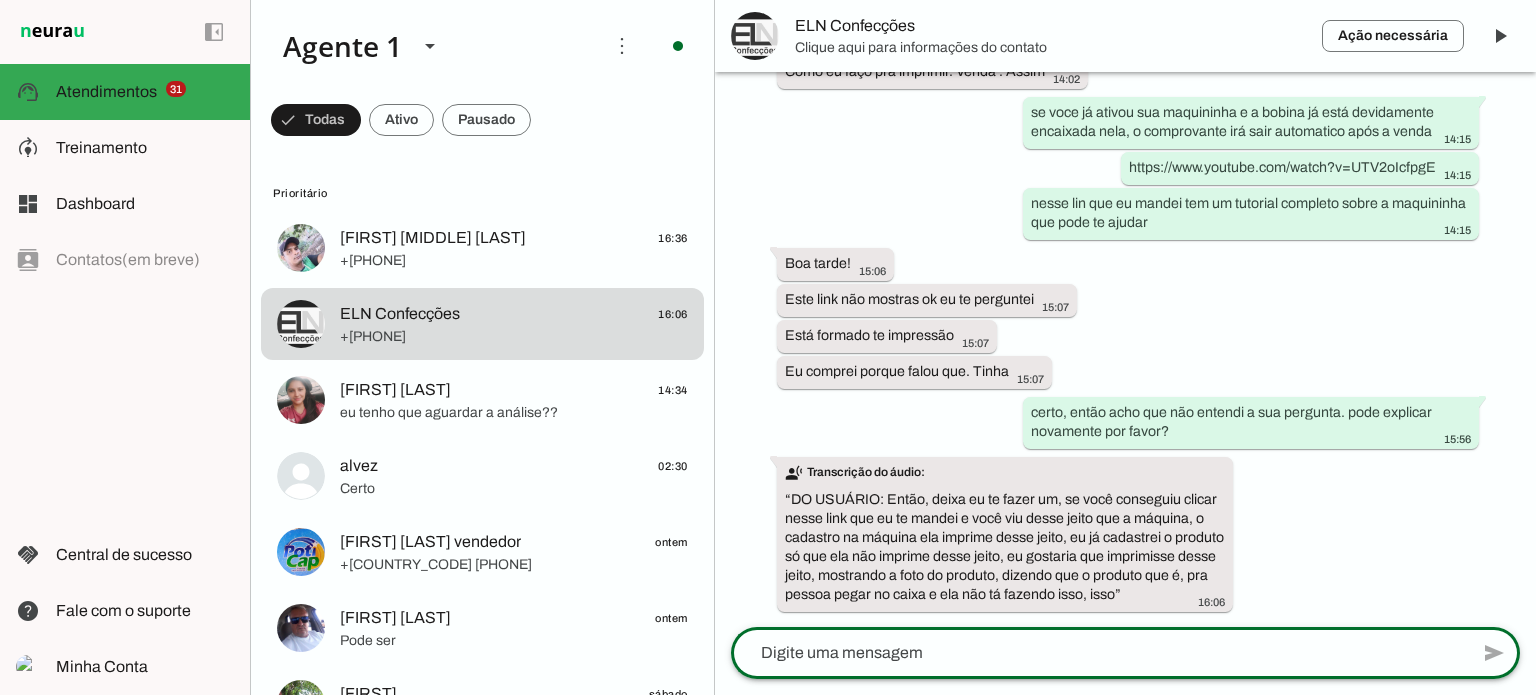 click 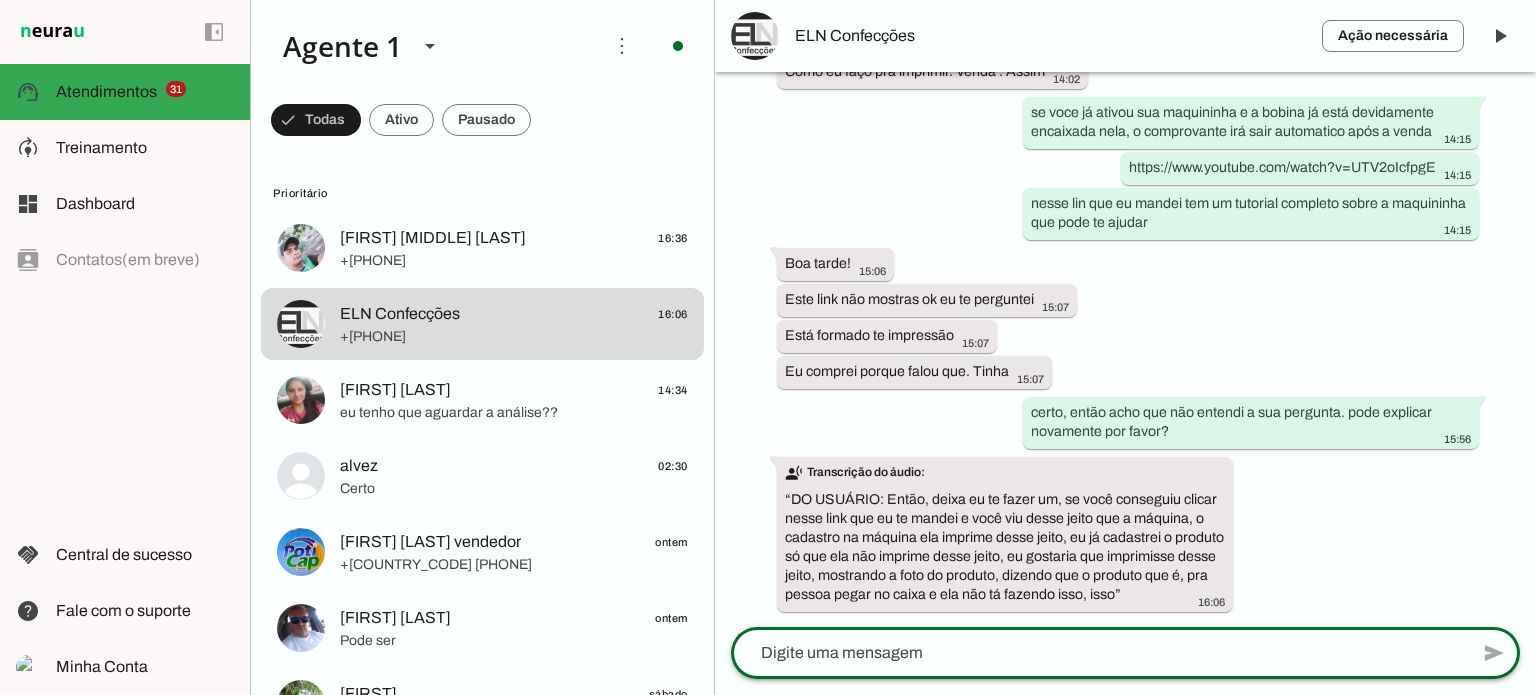 click 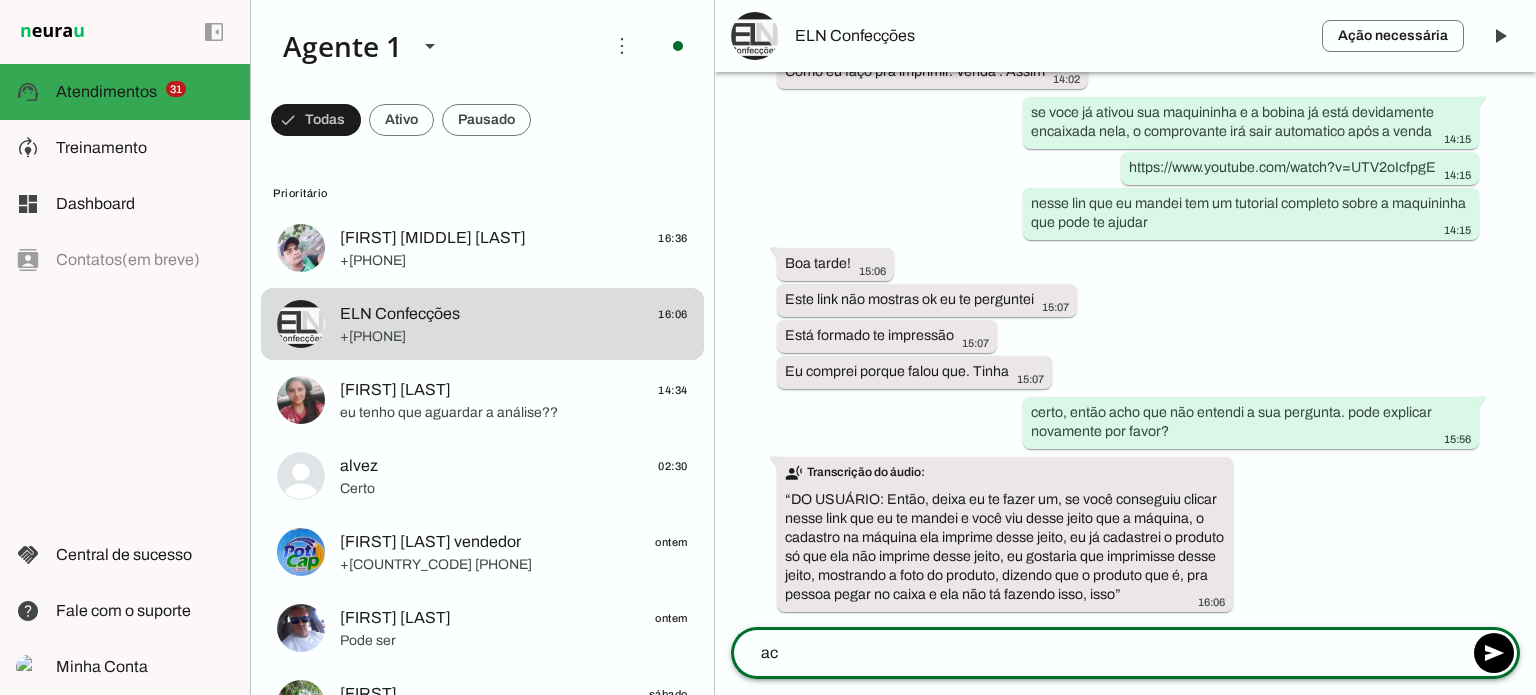 type on "a" 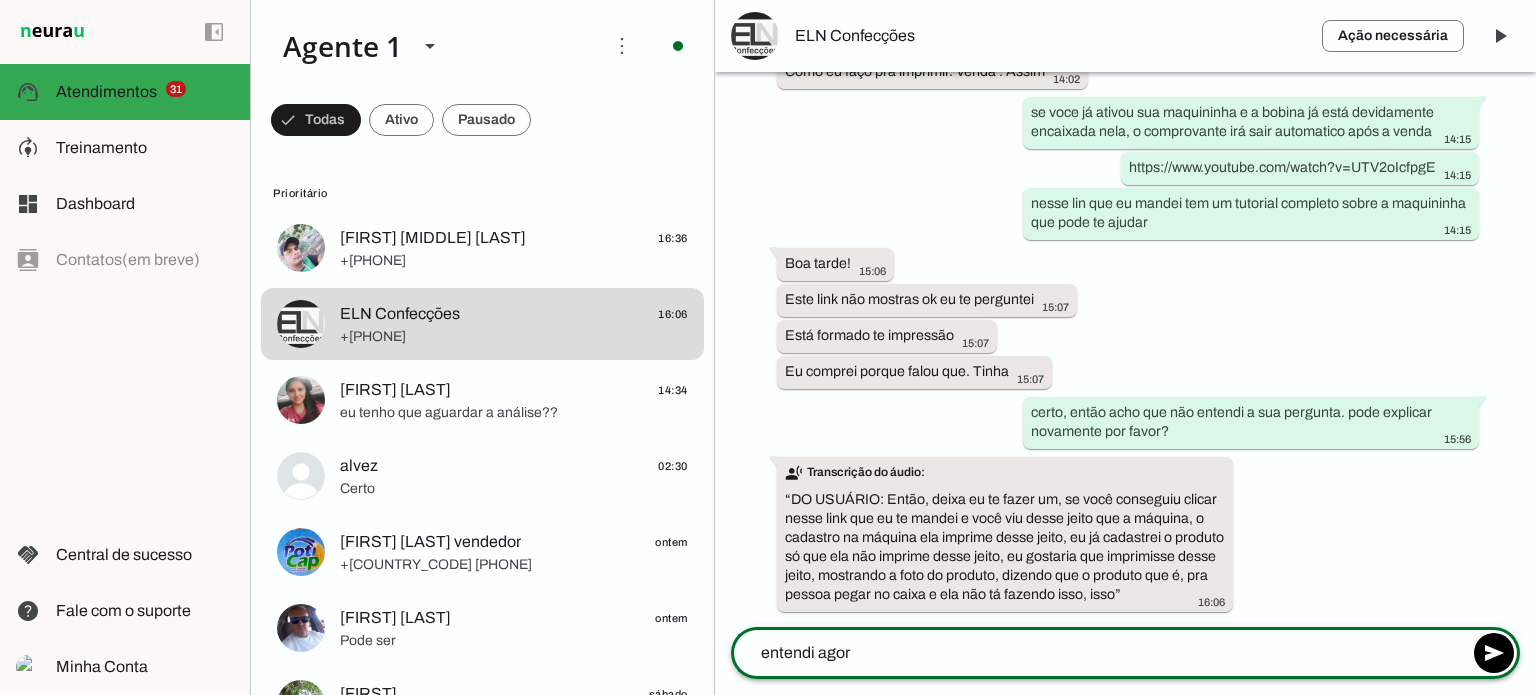 type on "entendi agora" 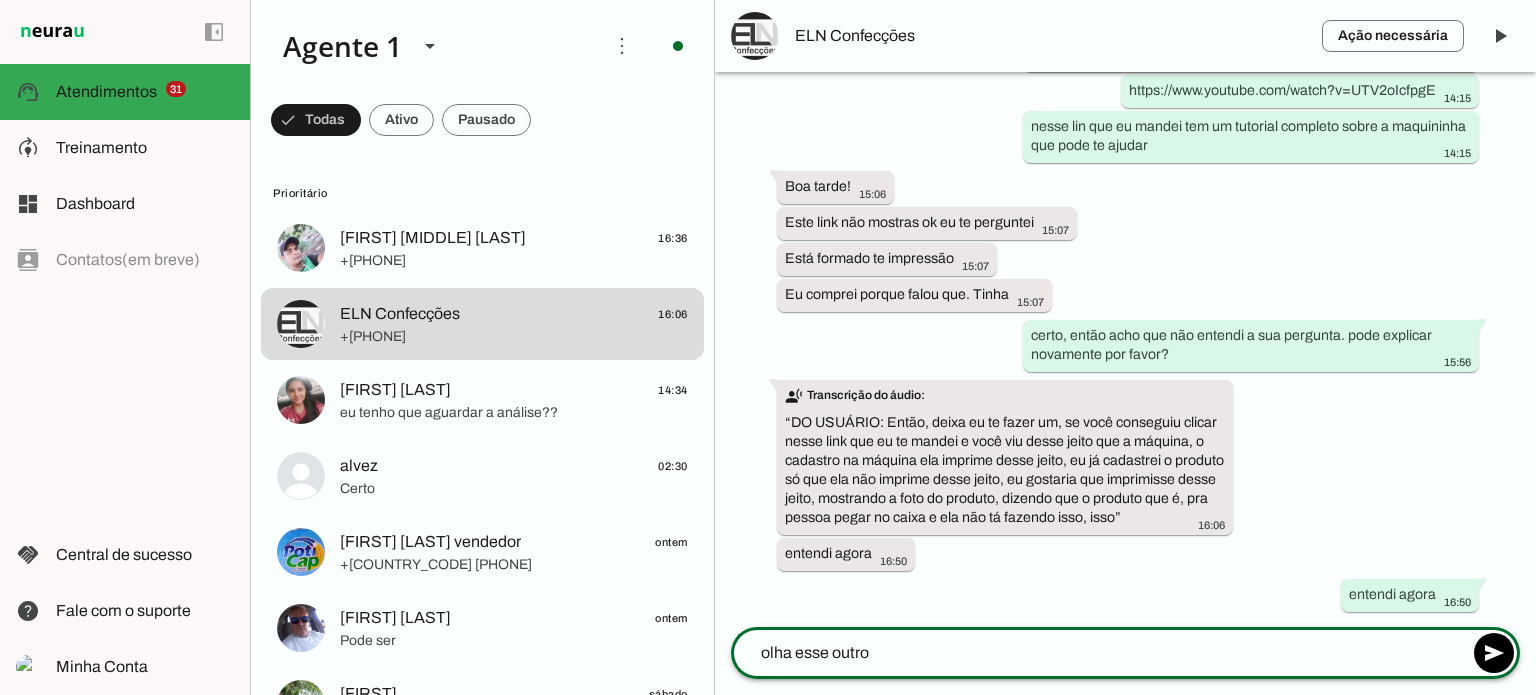 scroll, scrollTop: 5257, scrollLeft: 0, axis: vertical 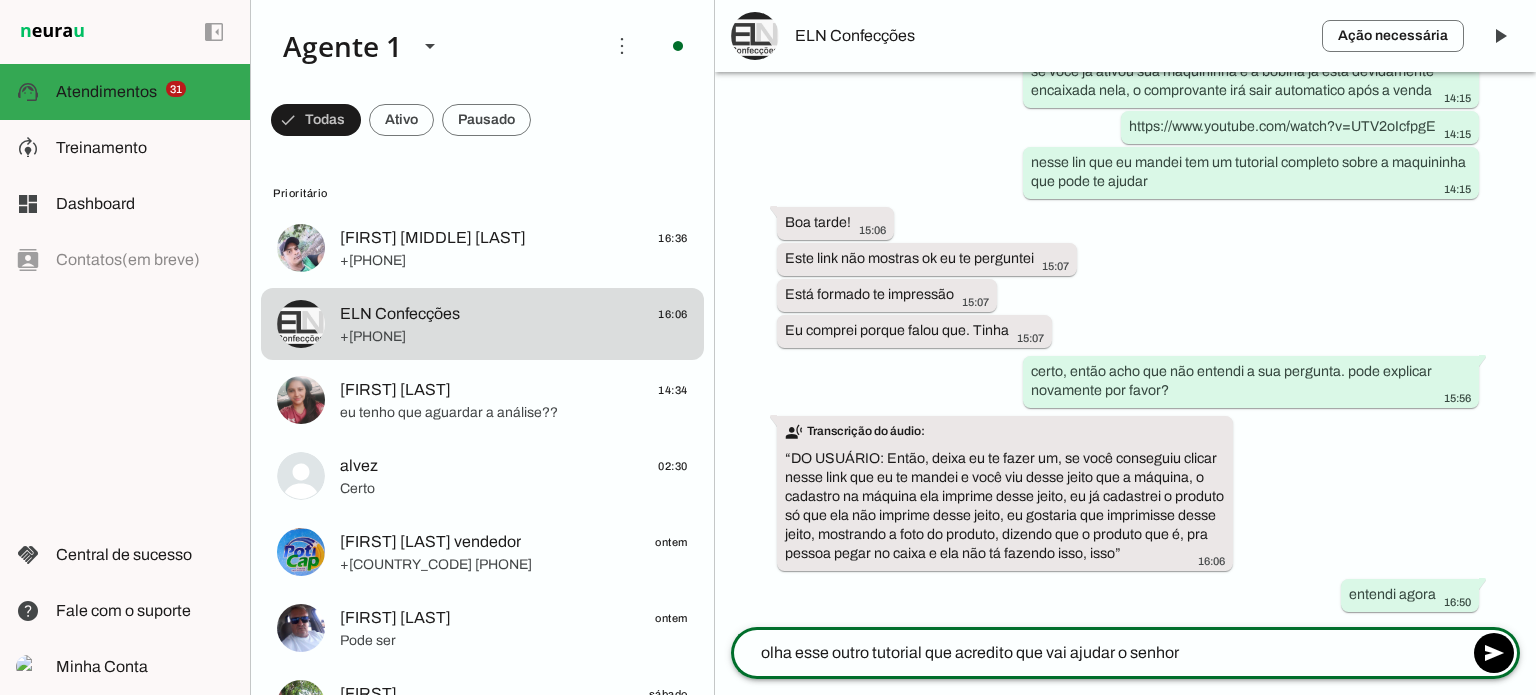 type on "olha esse outro tutorial que acredito que vai ajudar o senhor" 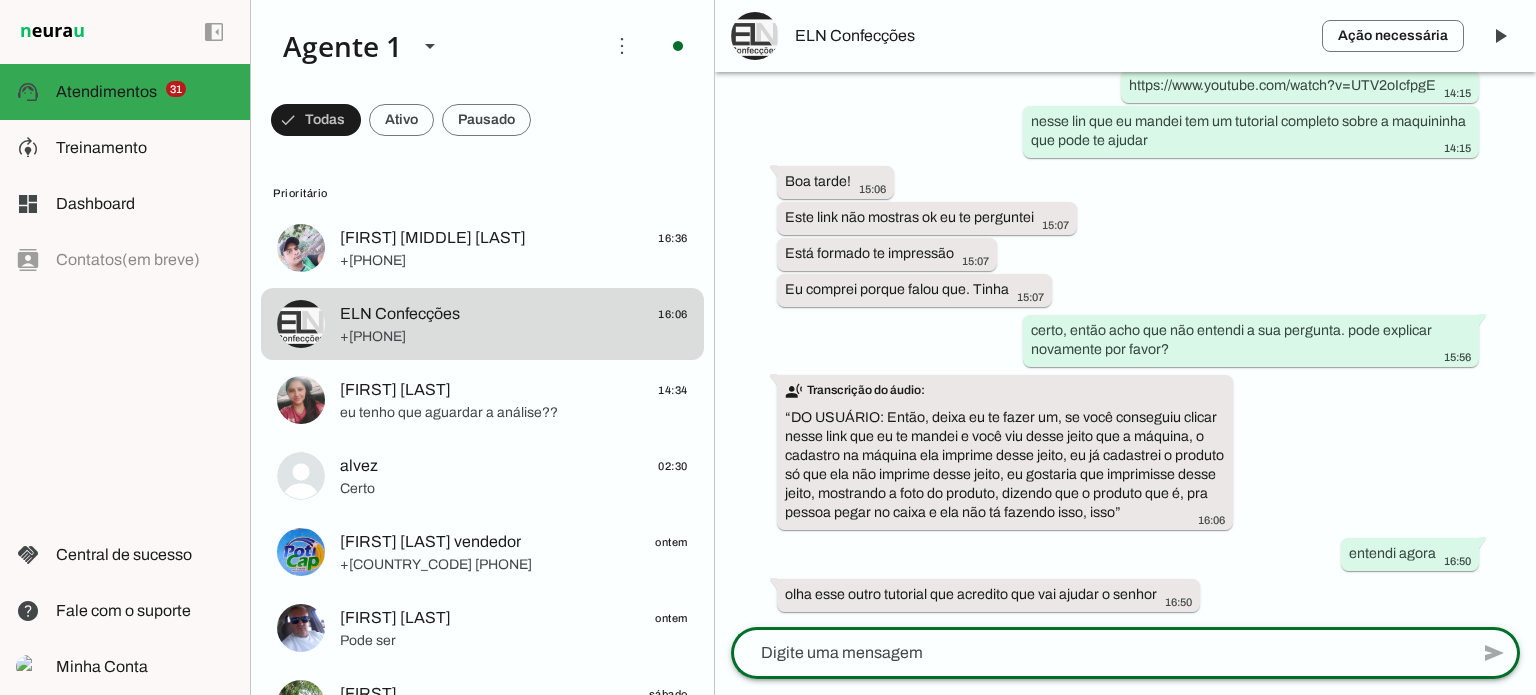 paste on "https://www.youtube.com/watch?v=eBCoJtnwWvY" 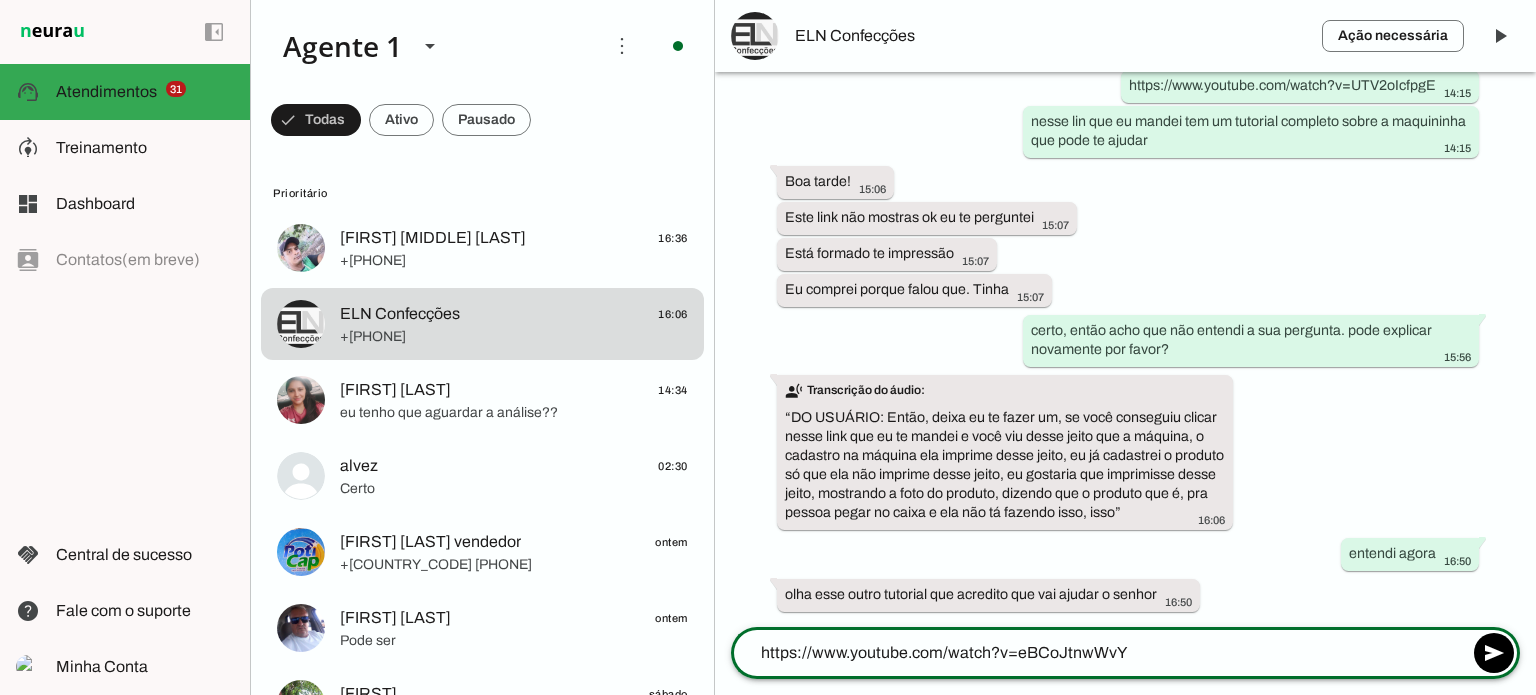 type 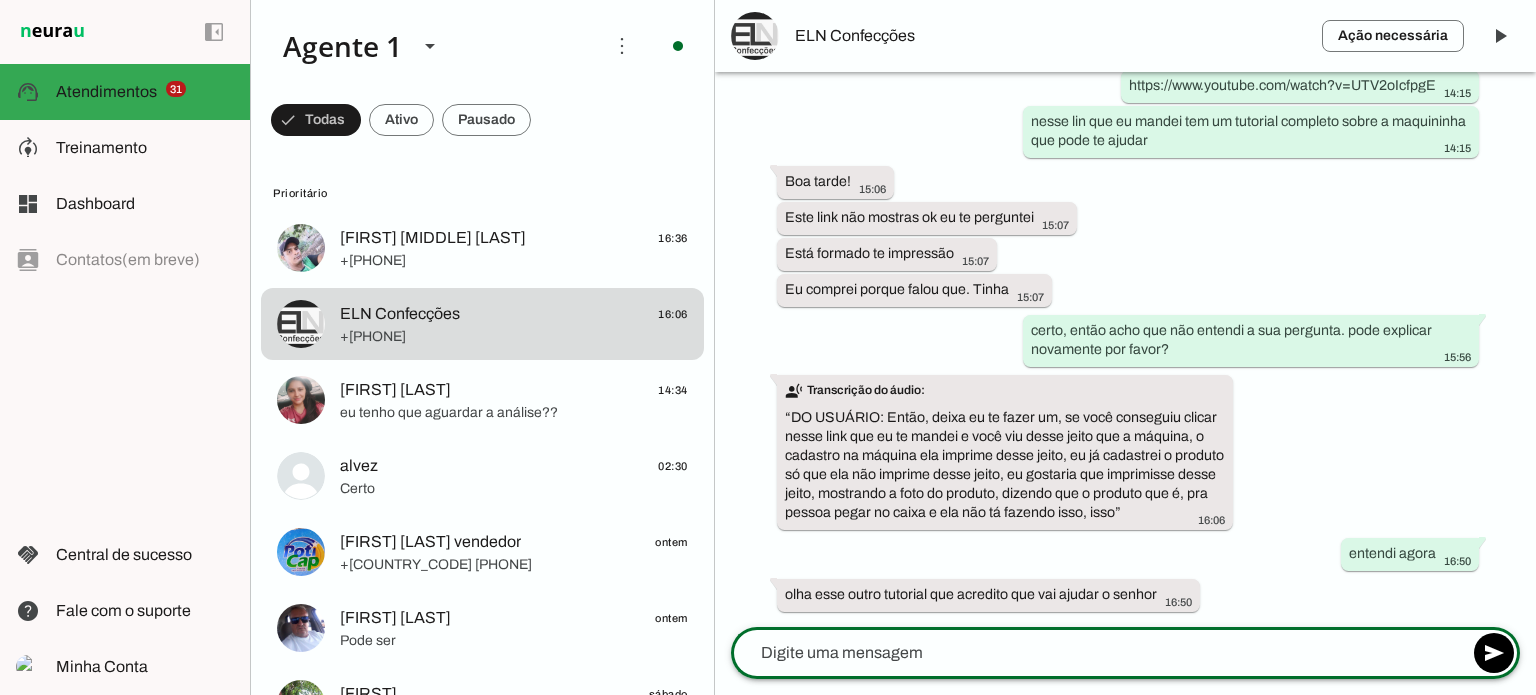 scroll, scrollTop: 5335, scrollLeft: 0, axis: vertical 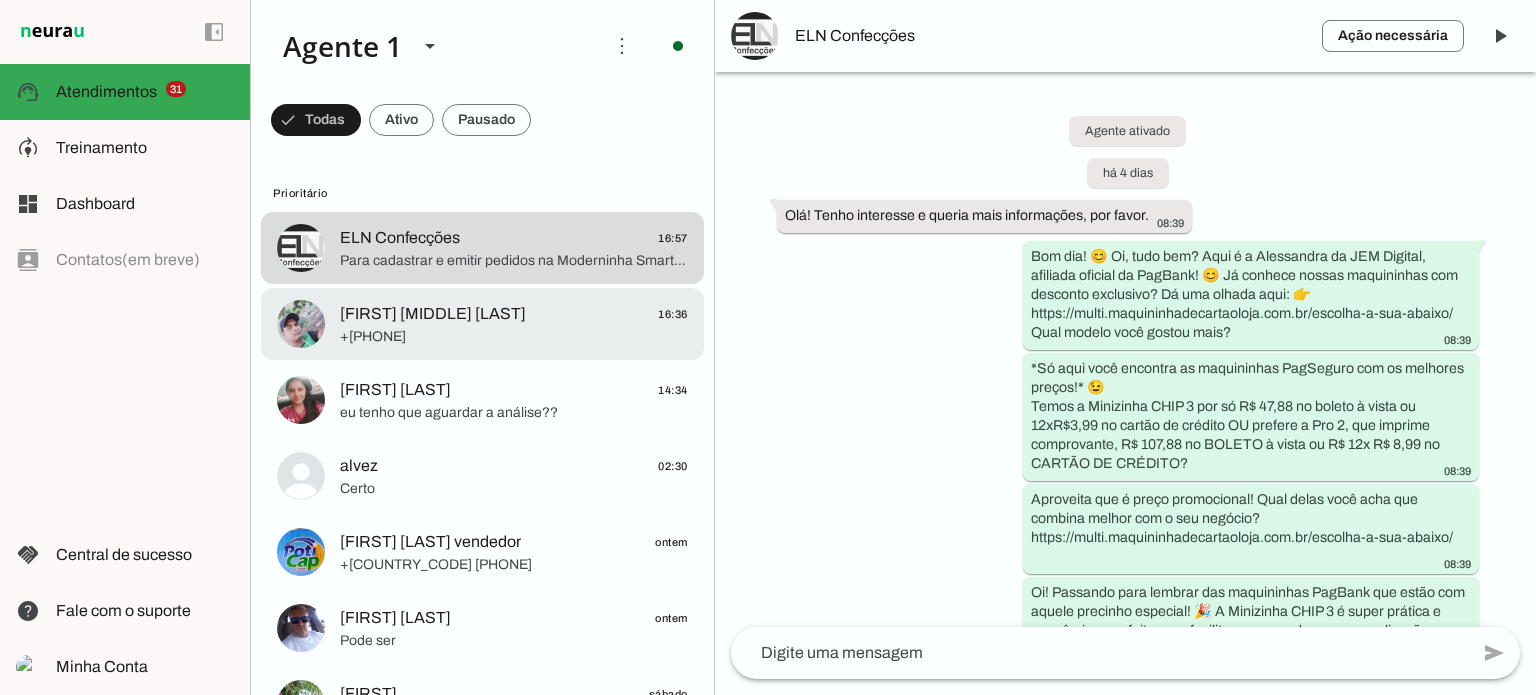 drag, startPoint x: 555, startPoint y: 327, endPoint x: 501, endPoint y: 414, distance: 102.396286 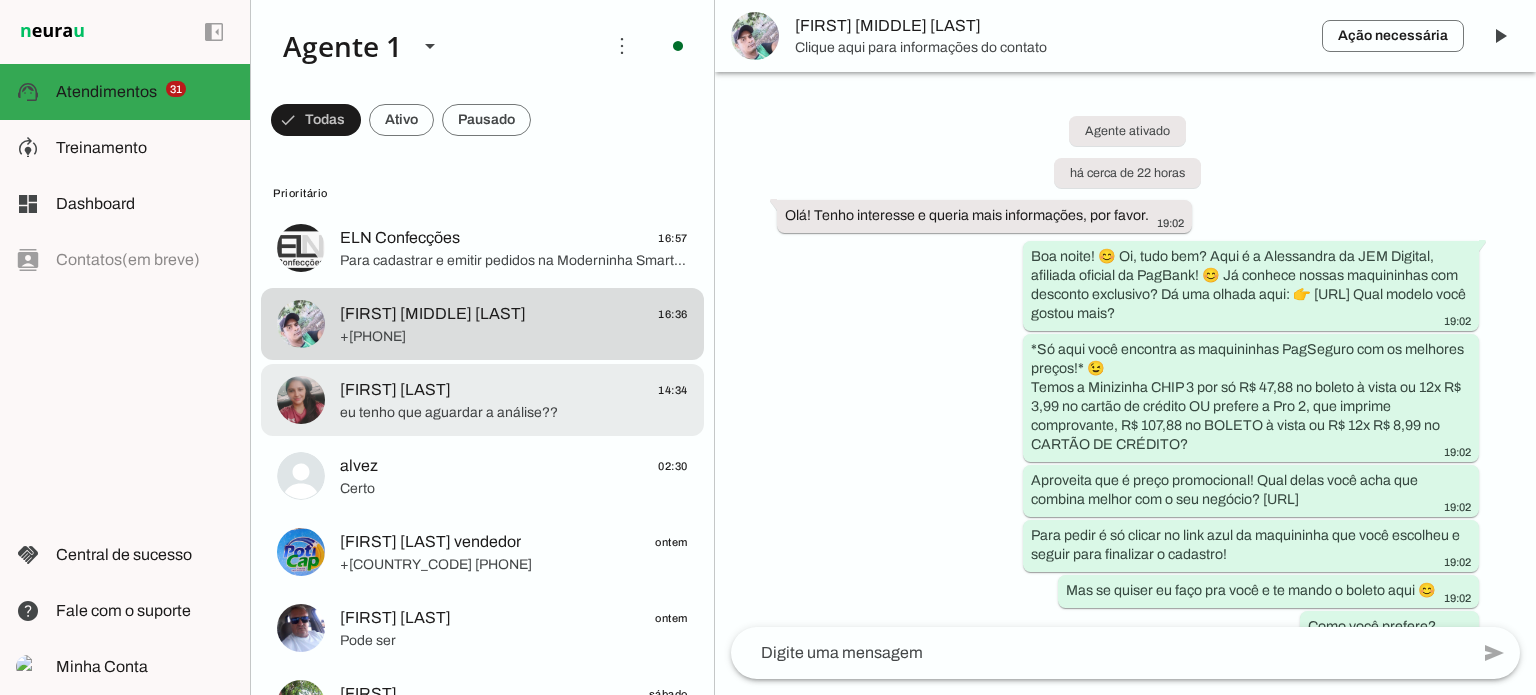 scroll, scrollTop: 6453, scrollLeft: 0, axis: vertical 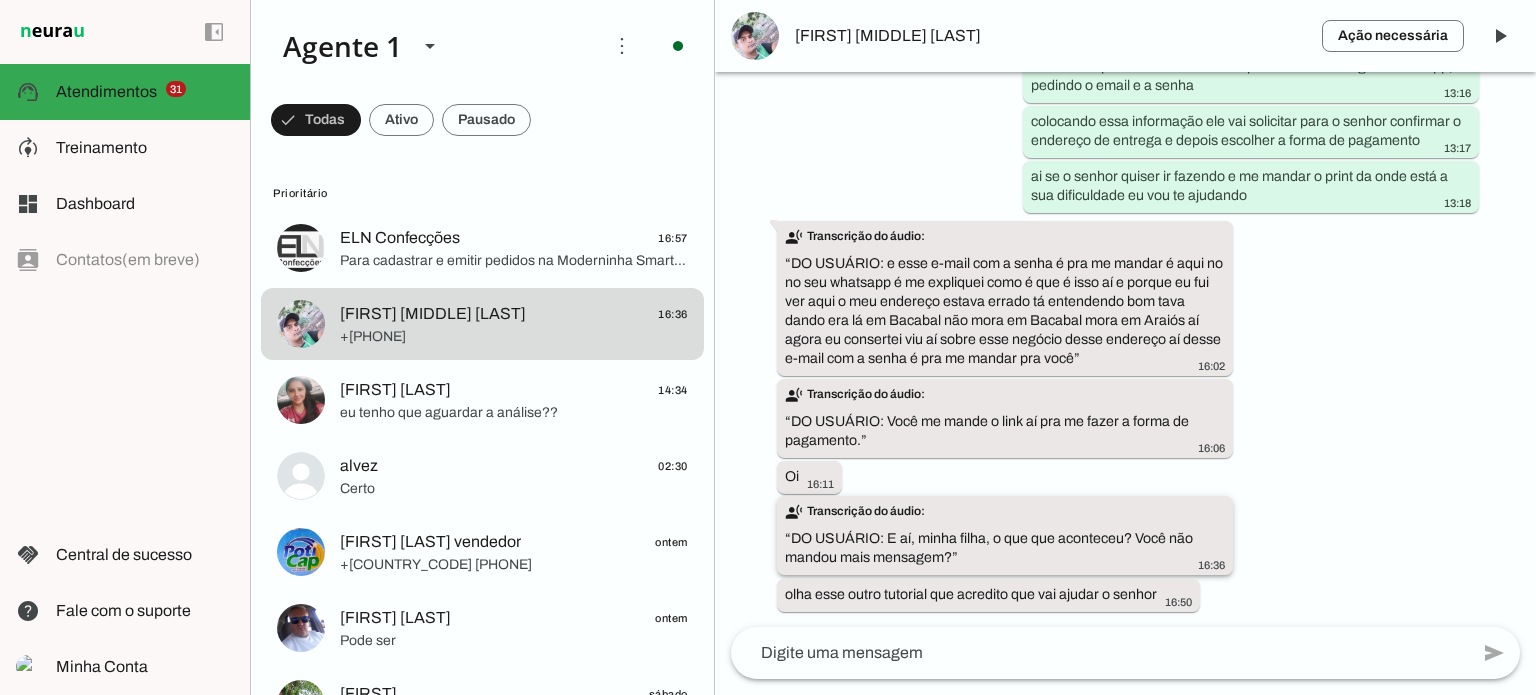 click on "transcribe Transcrição do áudio: “ DO USUÁRIO: E aí, minha filha, o que que aconteceu? Você não mandou mais mensagem? ”" 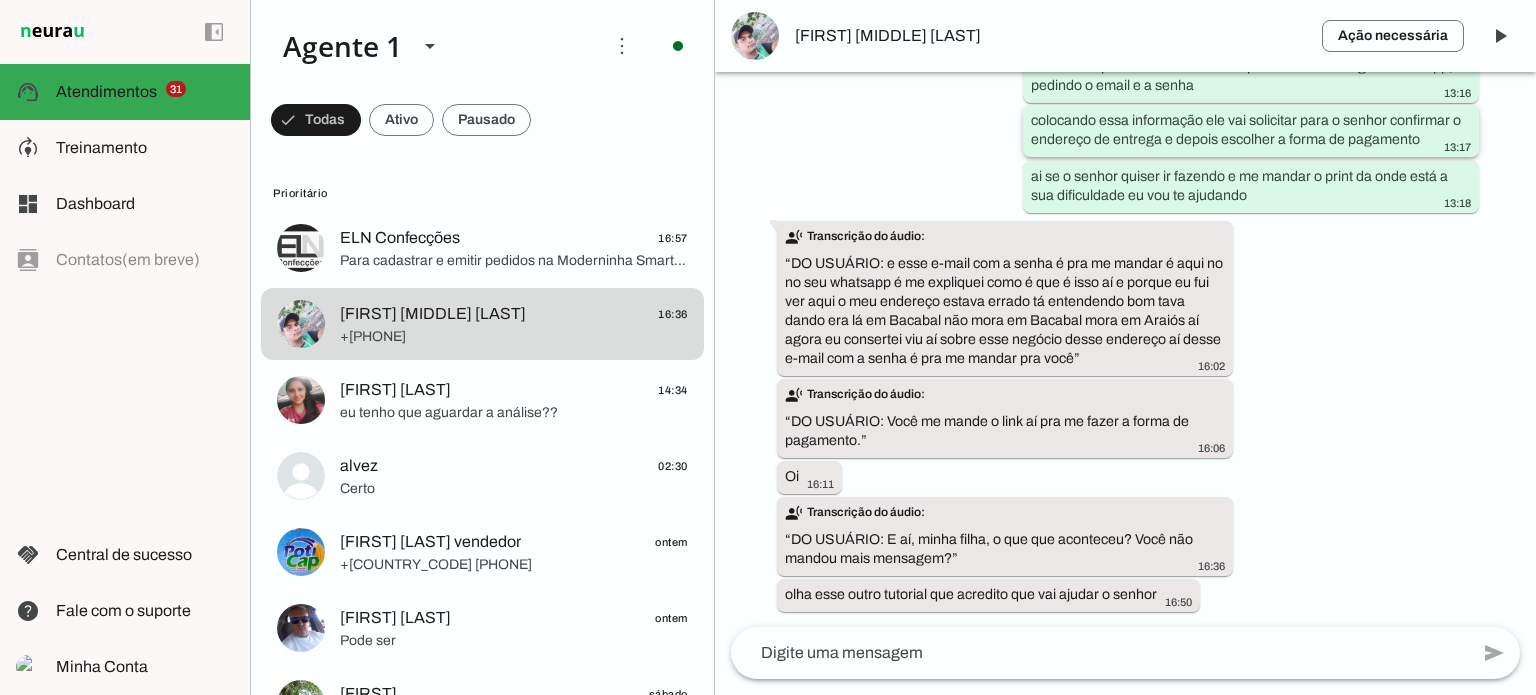 scroll, scrollTop: 6453, scrollLeft: 0, axis: vertical 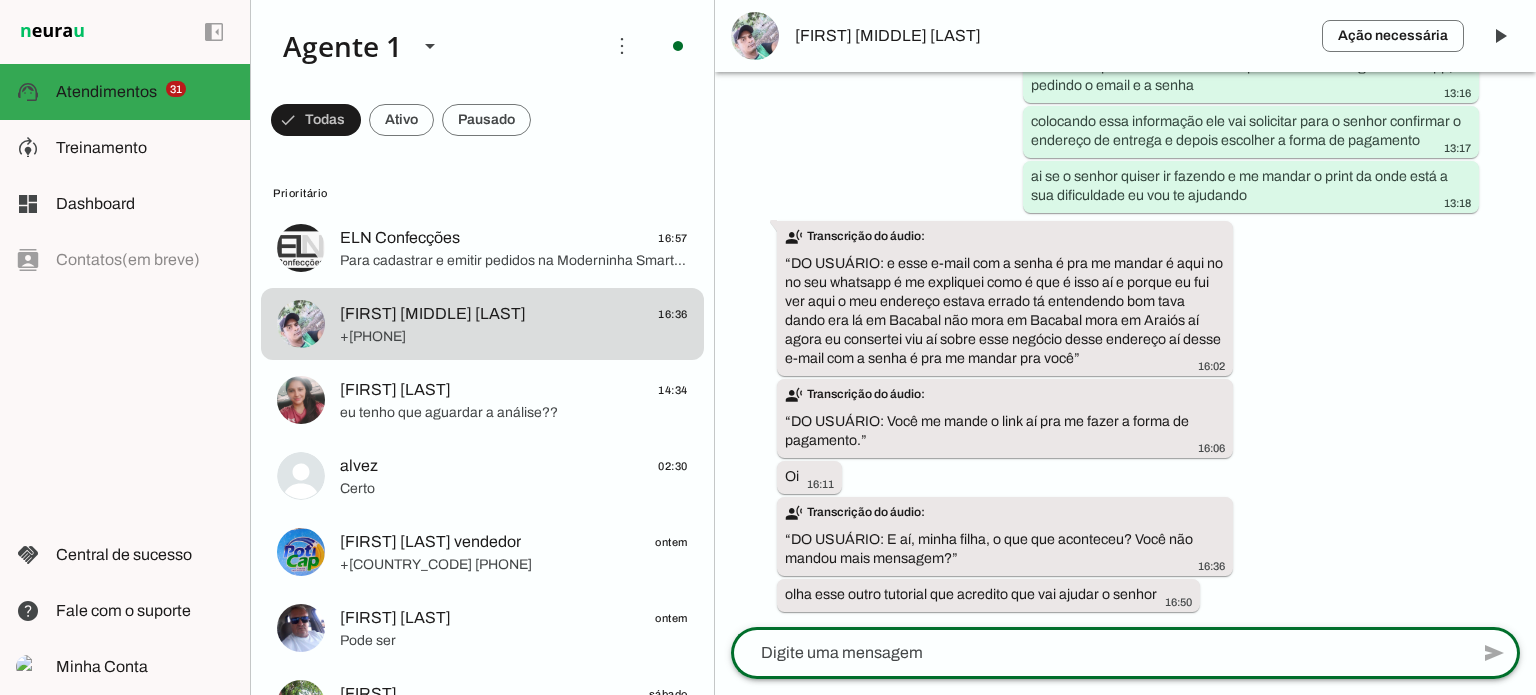 click 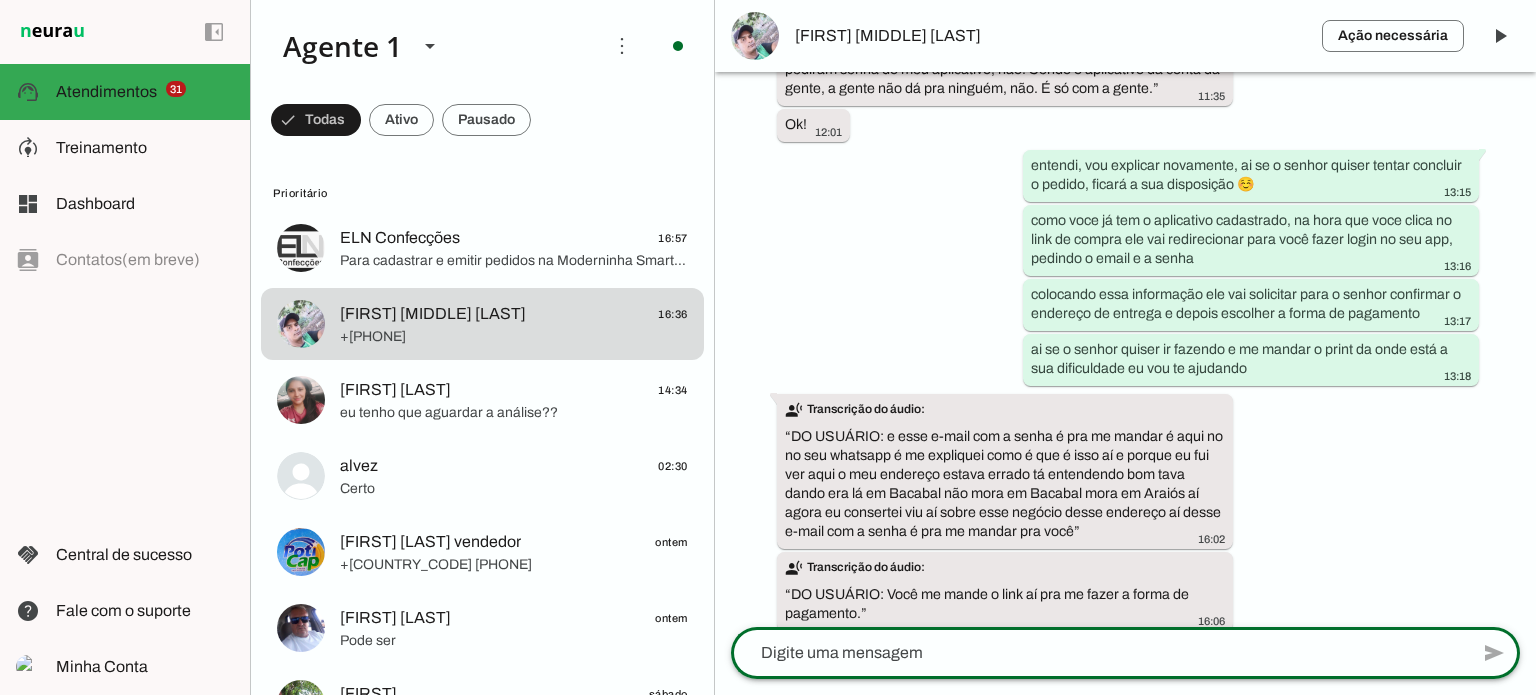 scroll, scrollTop: 6453, scrollLeft: 0, axis: vertical 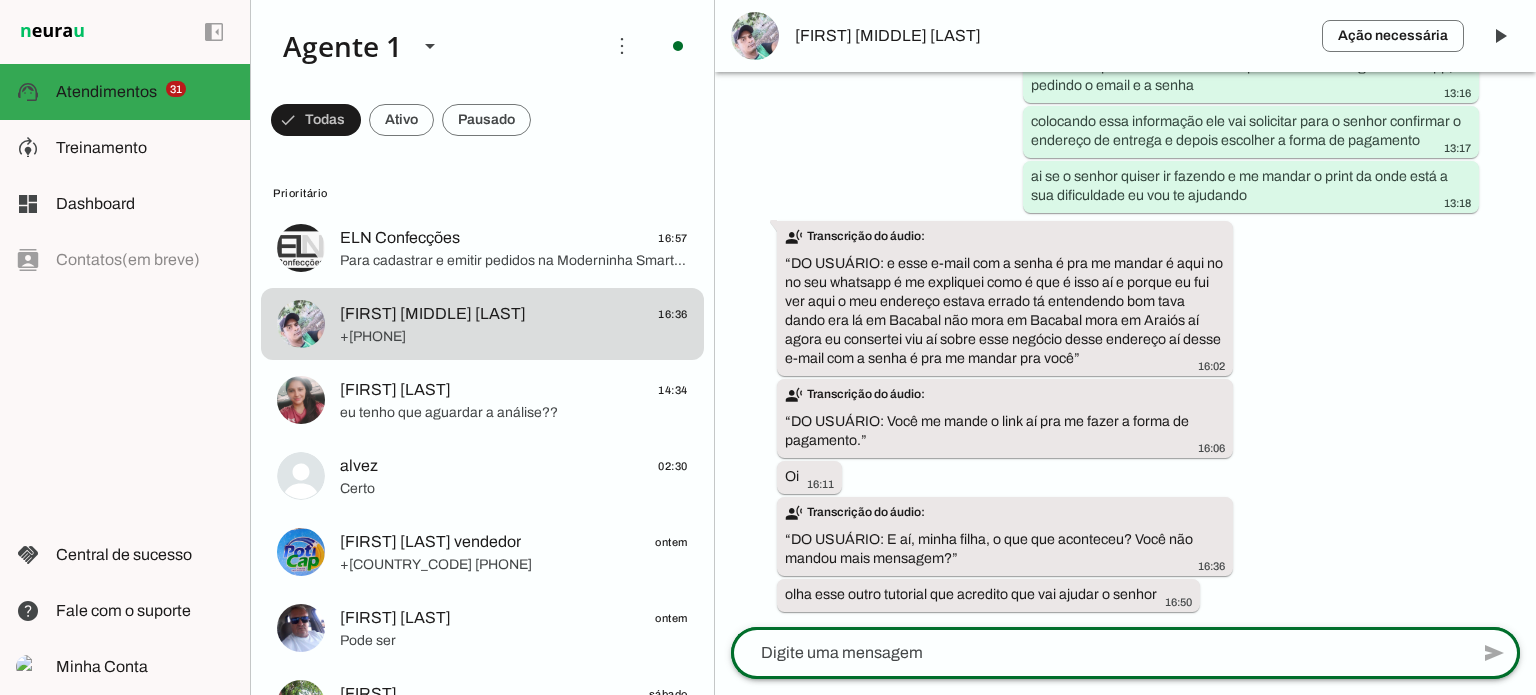 click 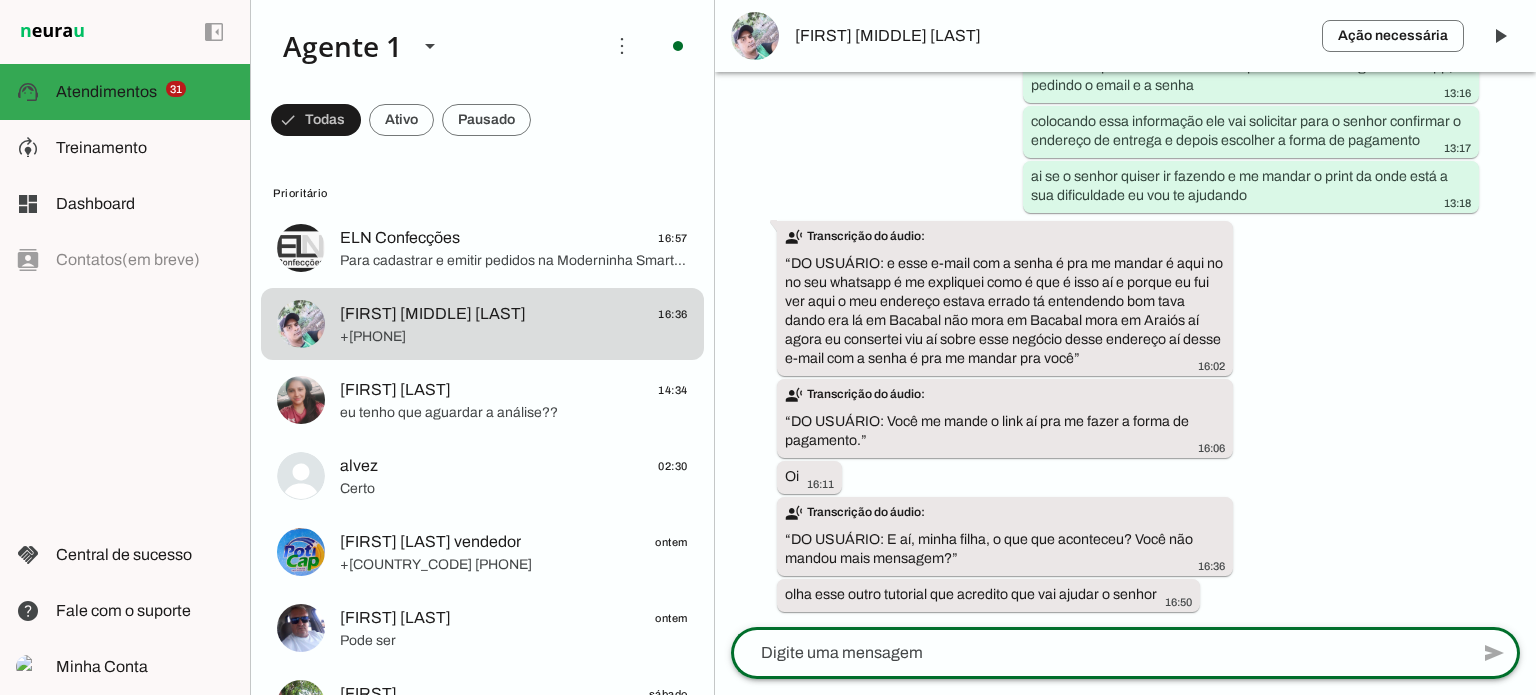 click 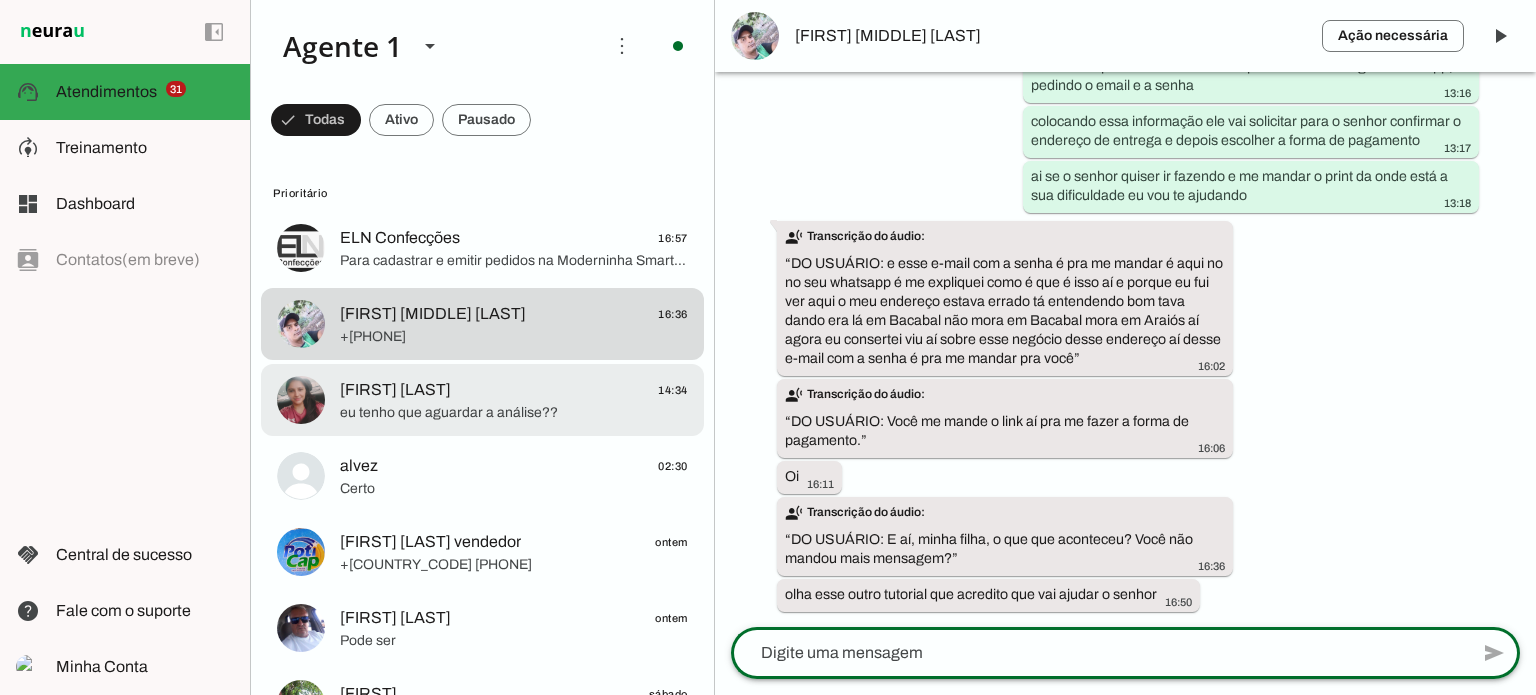click on "Juliana Lopes
14:34" 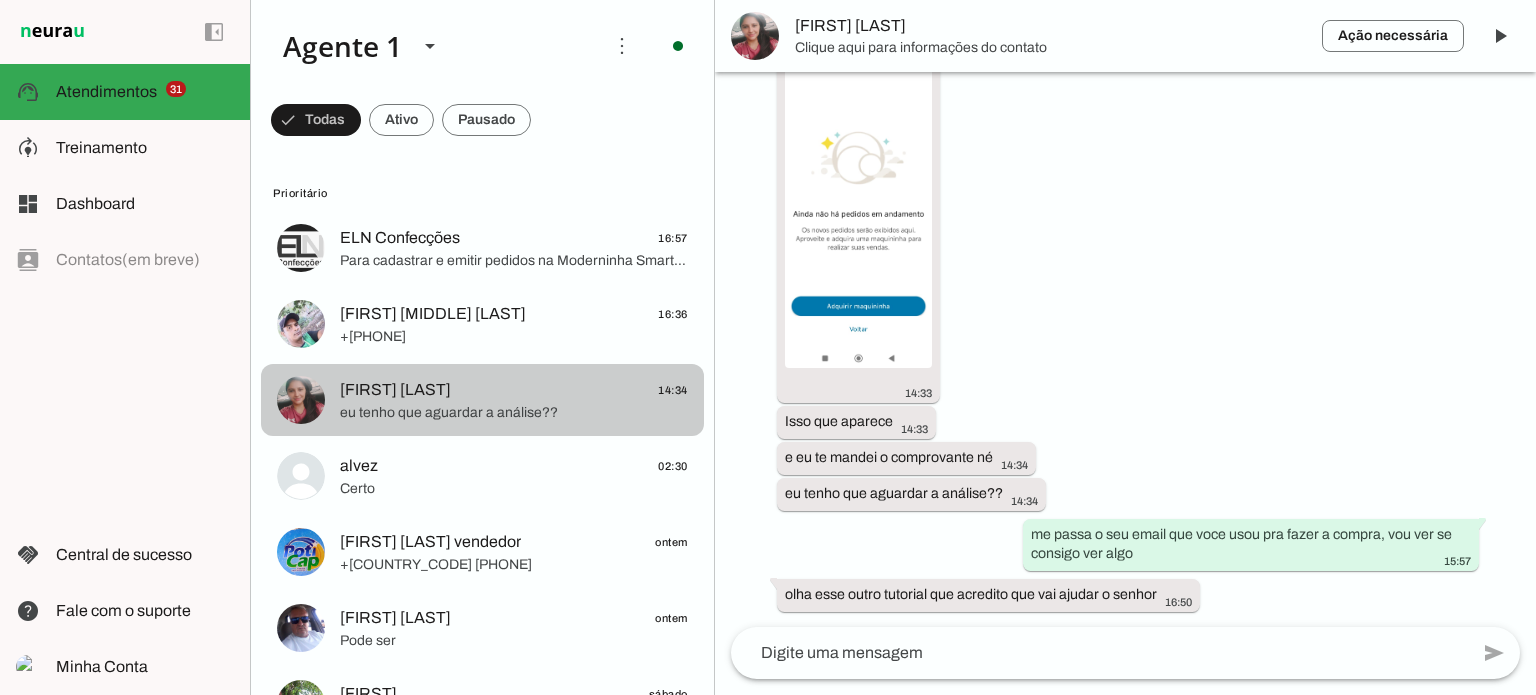 scroll, scrollTop: 5120, scrollLeft: 0, axis: vertical 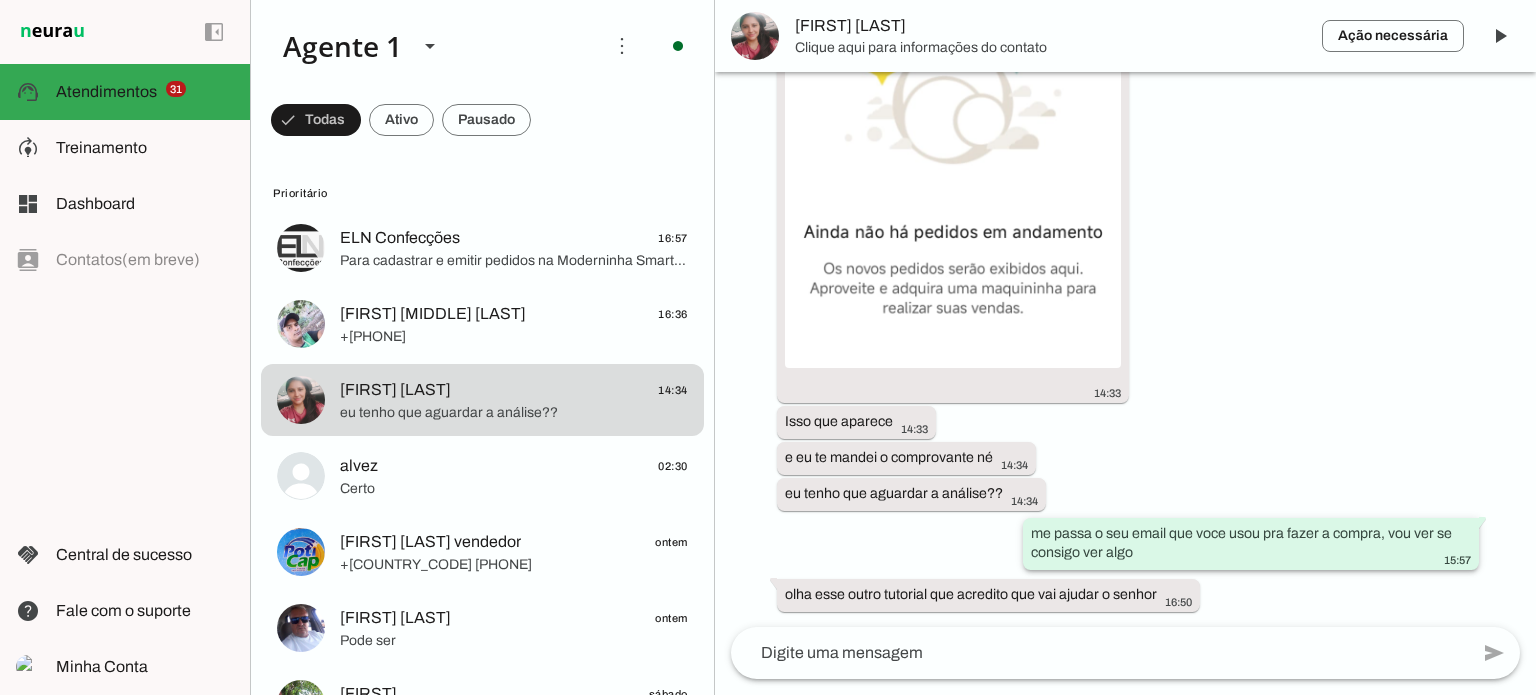 click on "me passa o seu email que voce usou pra fazer a compra, vou ver se consigo ver algo" 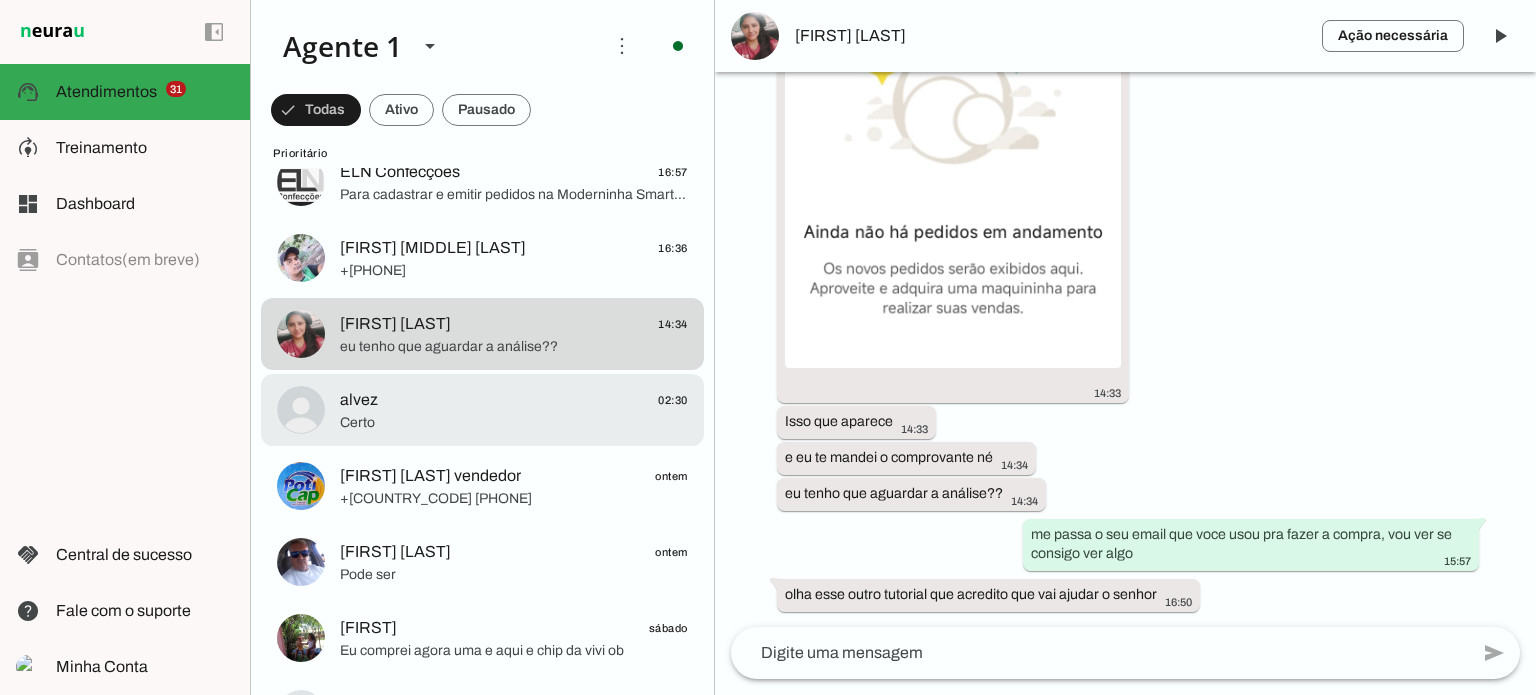 scroll, scrollTop: 100, scrollLeft: 0, axis: vertical 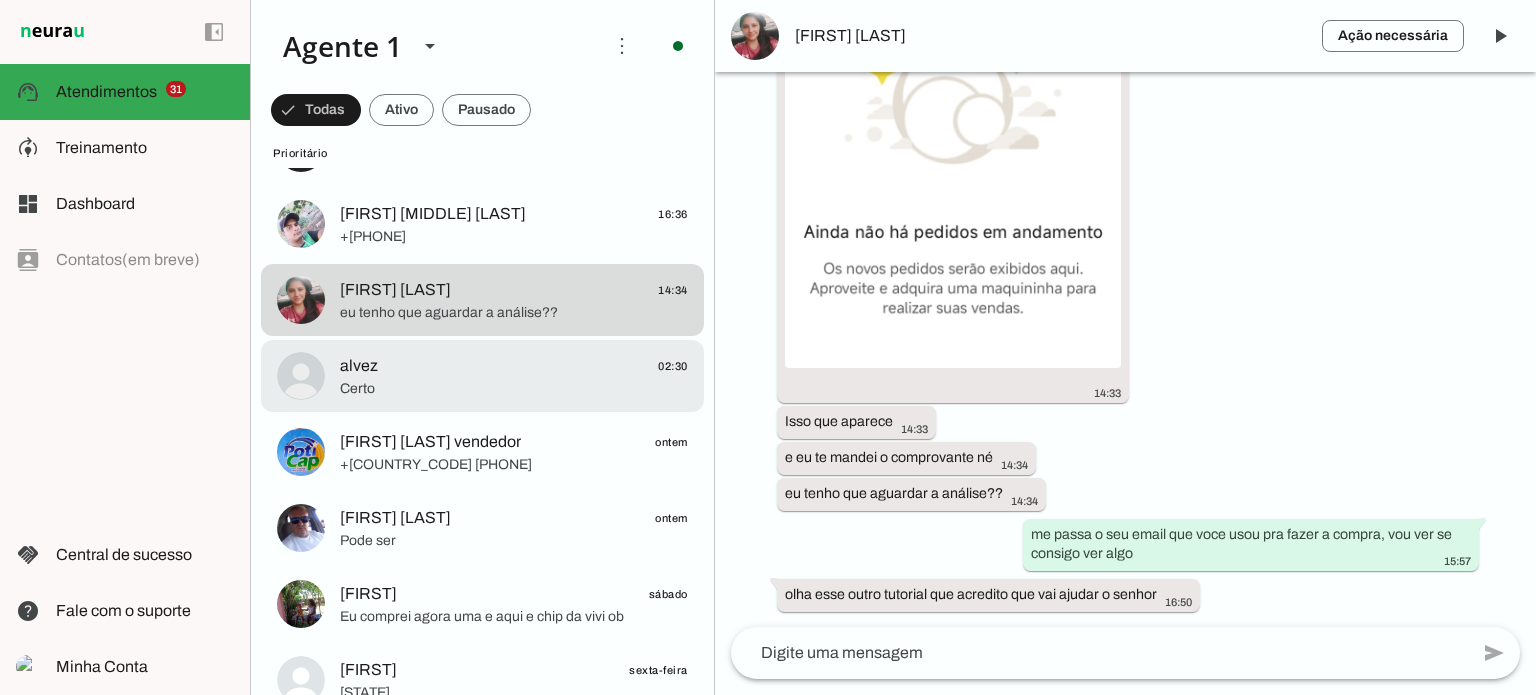 click on "alvez
02:30" 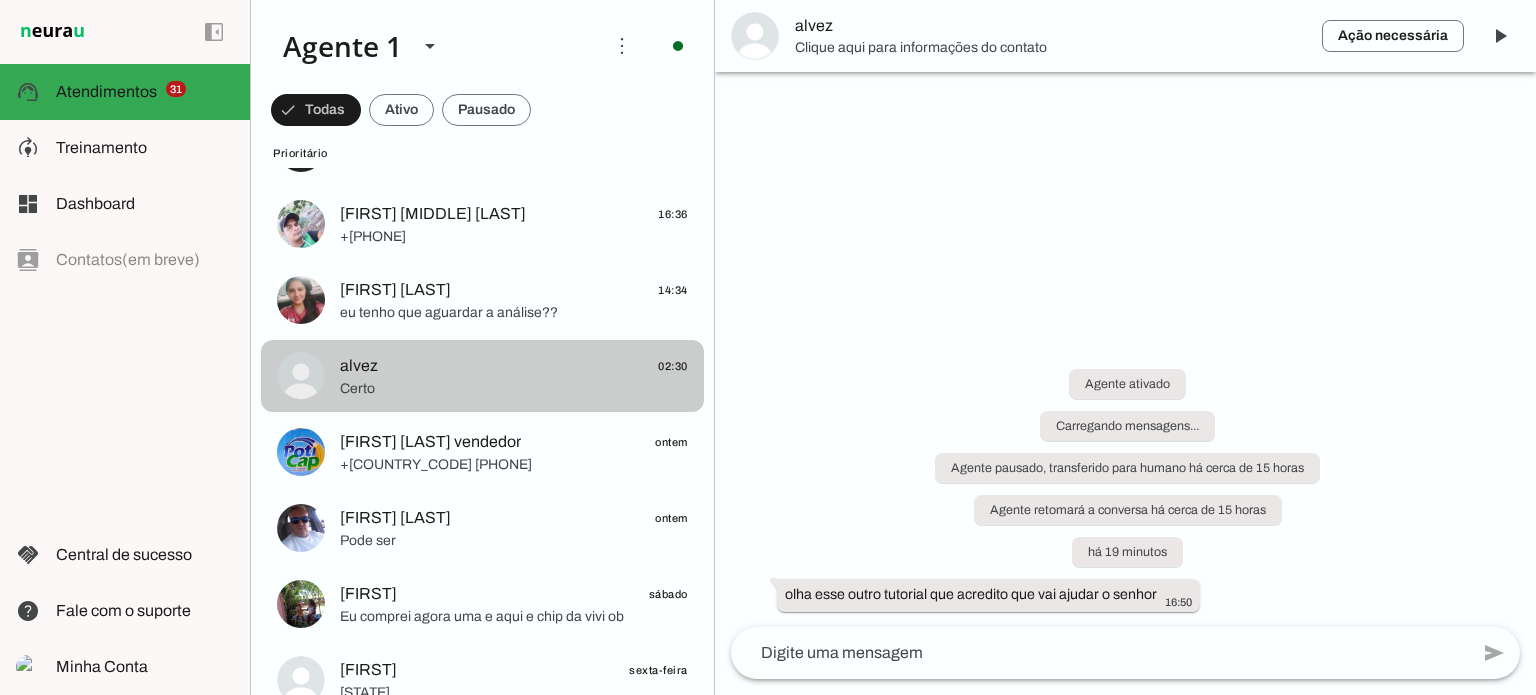 scroll, scrollTop: 2044, scrollLeft: 0, axis: vertical 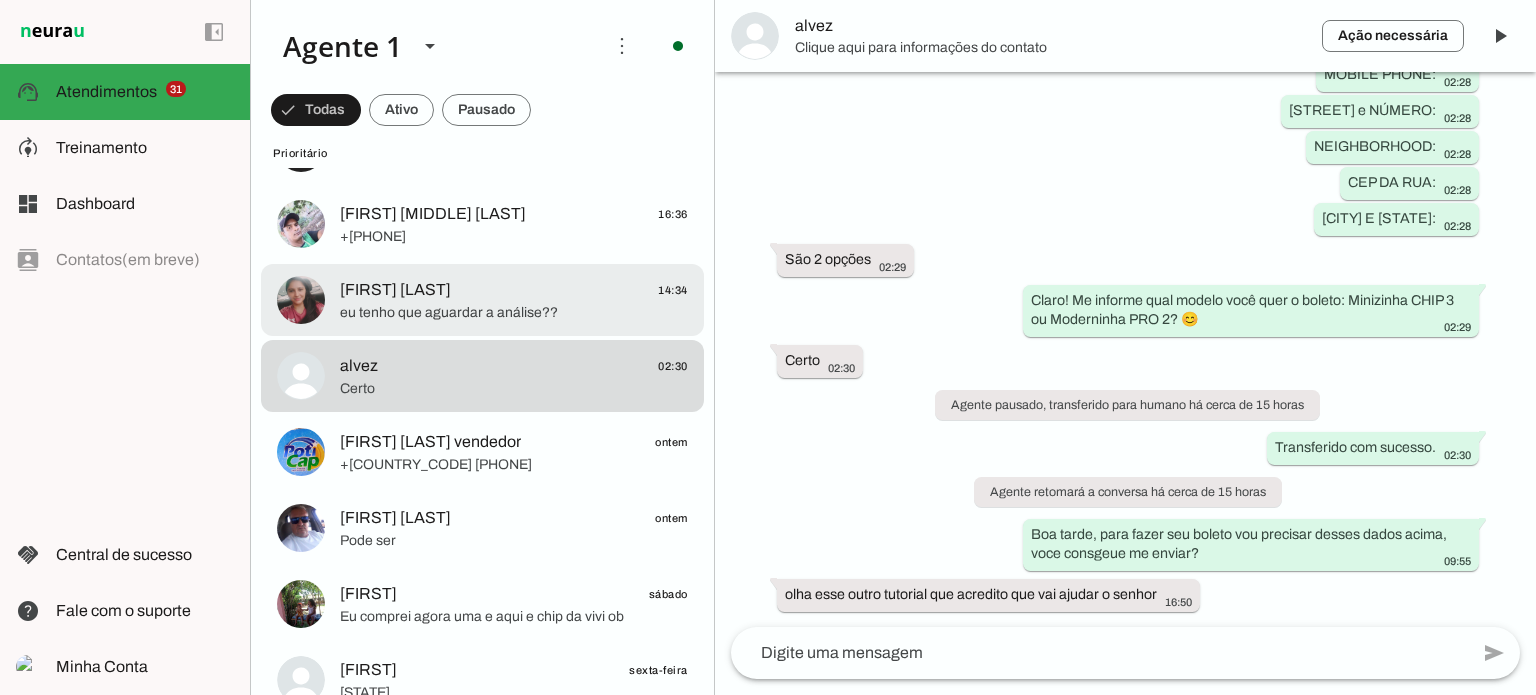 click on "eu tenho que aguardar a análise??" 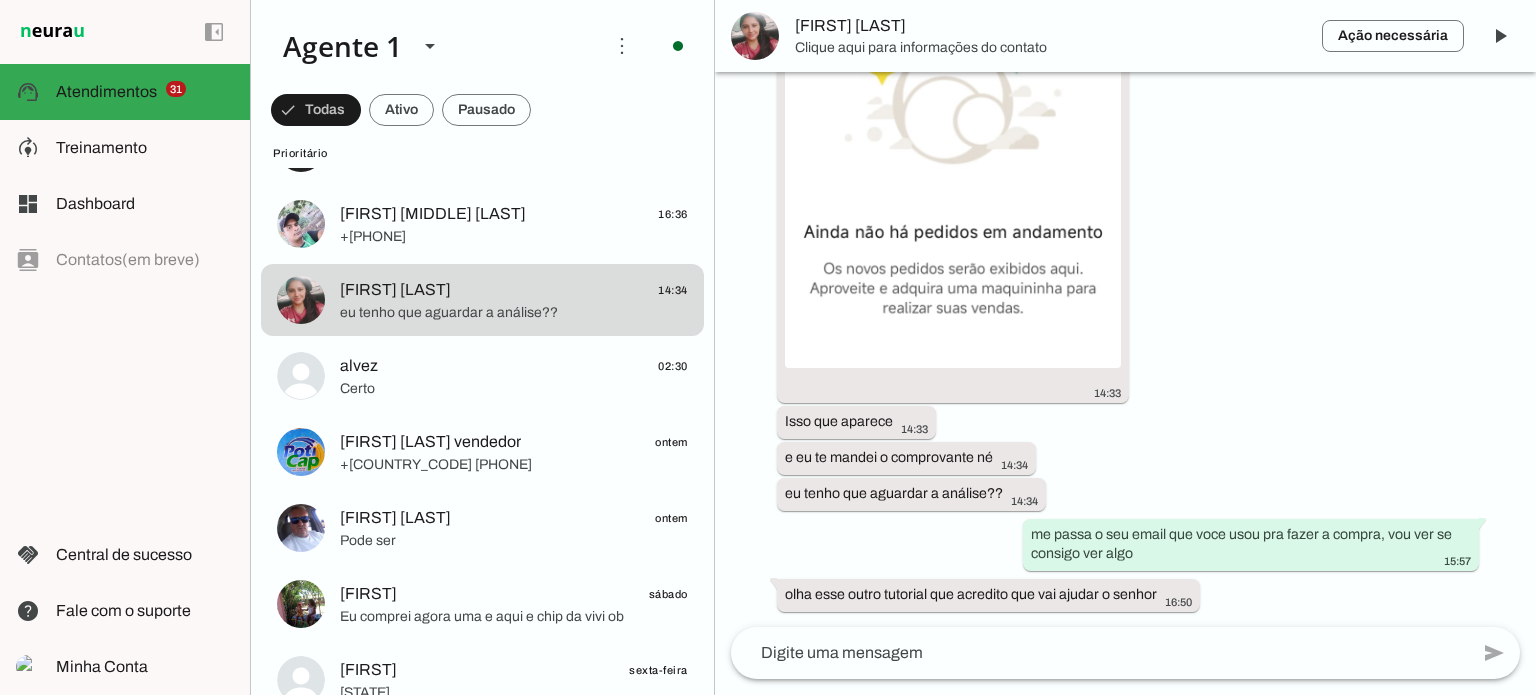 scroll, scrollTop: 5120, scrollLeft: 0, axis: vertical 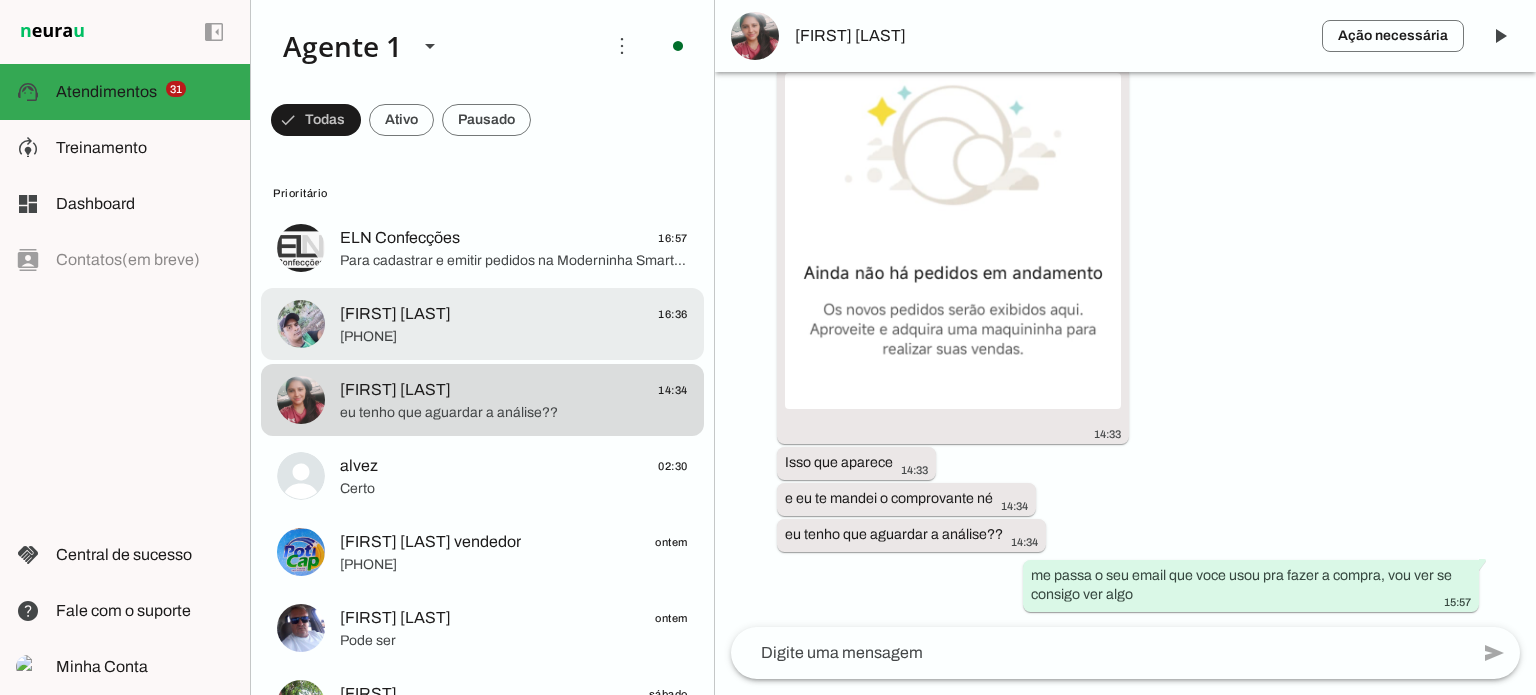 click on "[PHONE]" 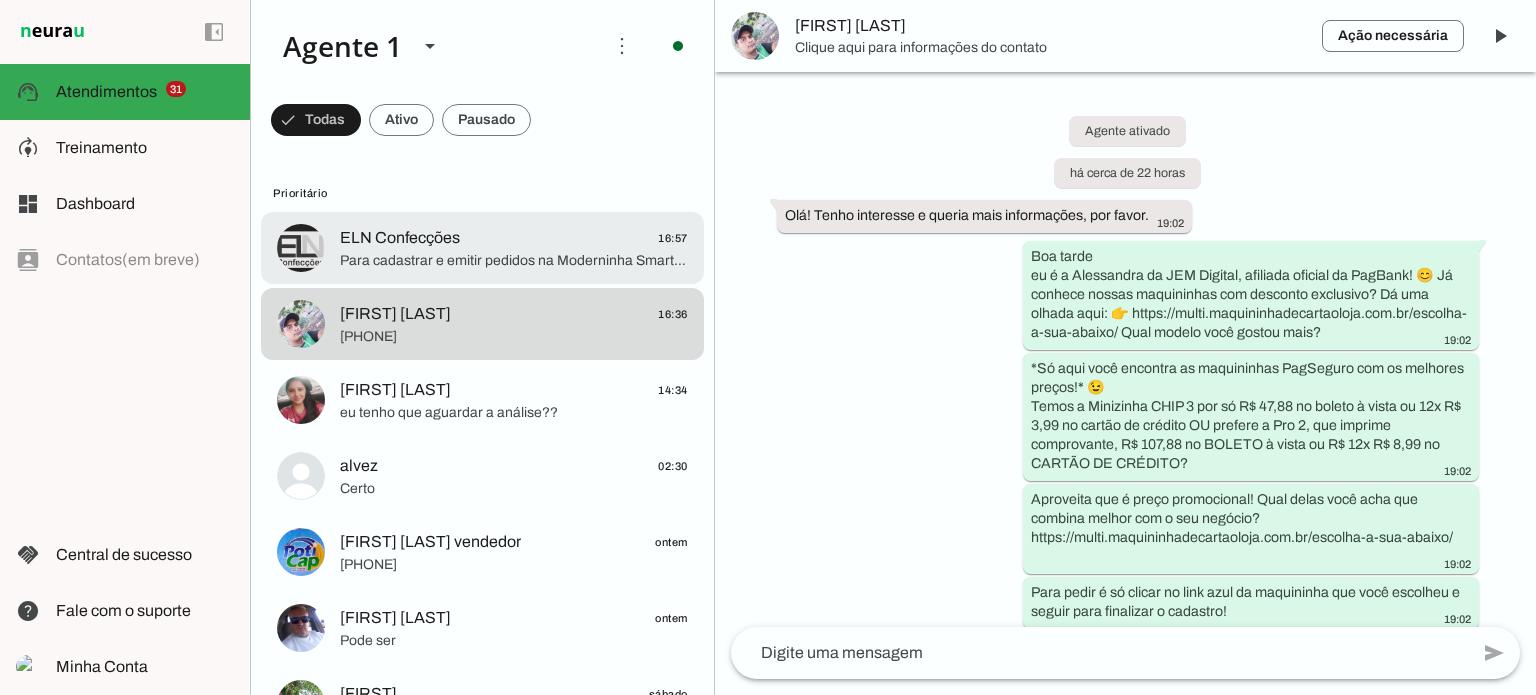 scroll, scrollTop: 6417, scrollLeft: 0, axis: vertical 